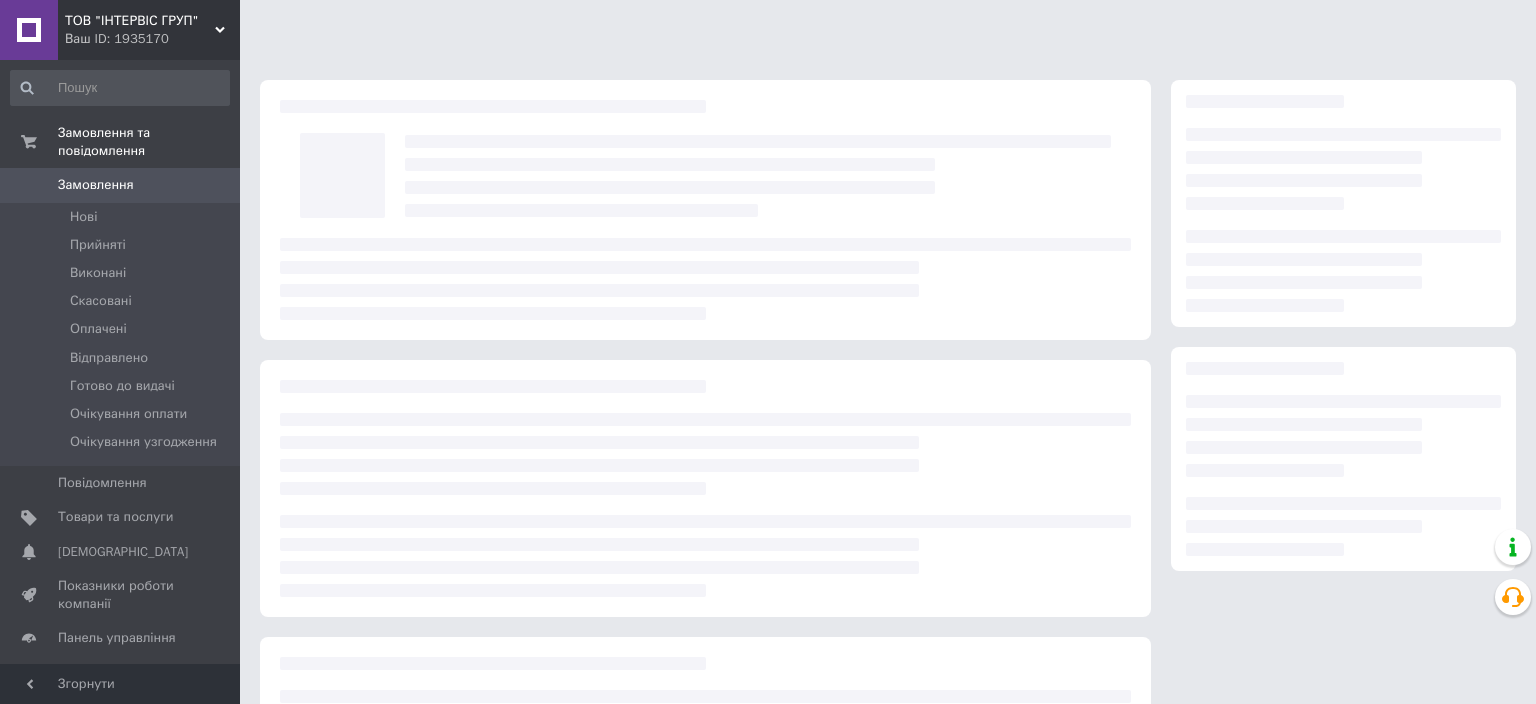 scroll, scrollTop: 0, scrollLeft: 0, axis: both 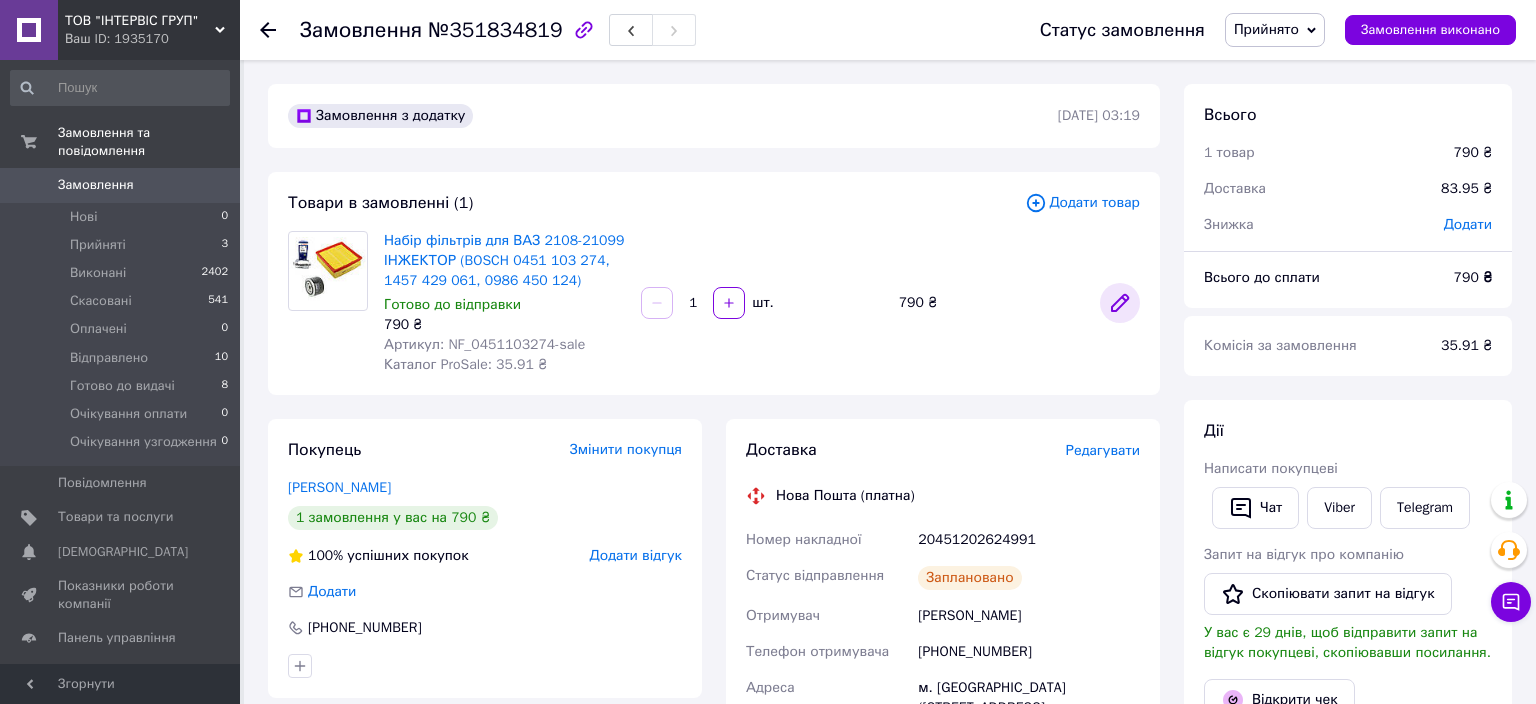 click 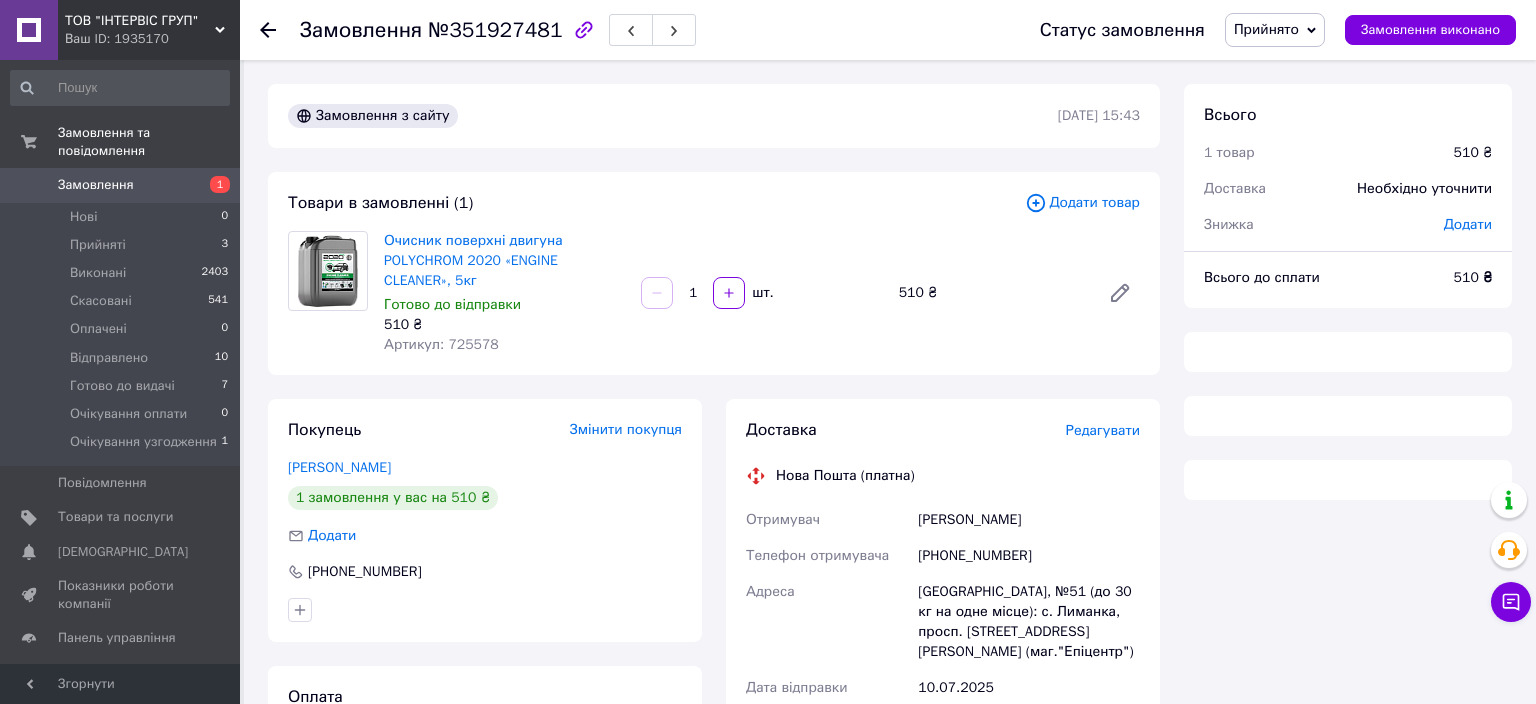 scroll, scrollTop: 169, scrollLeft: 0, axis: vertical 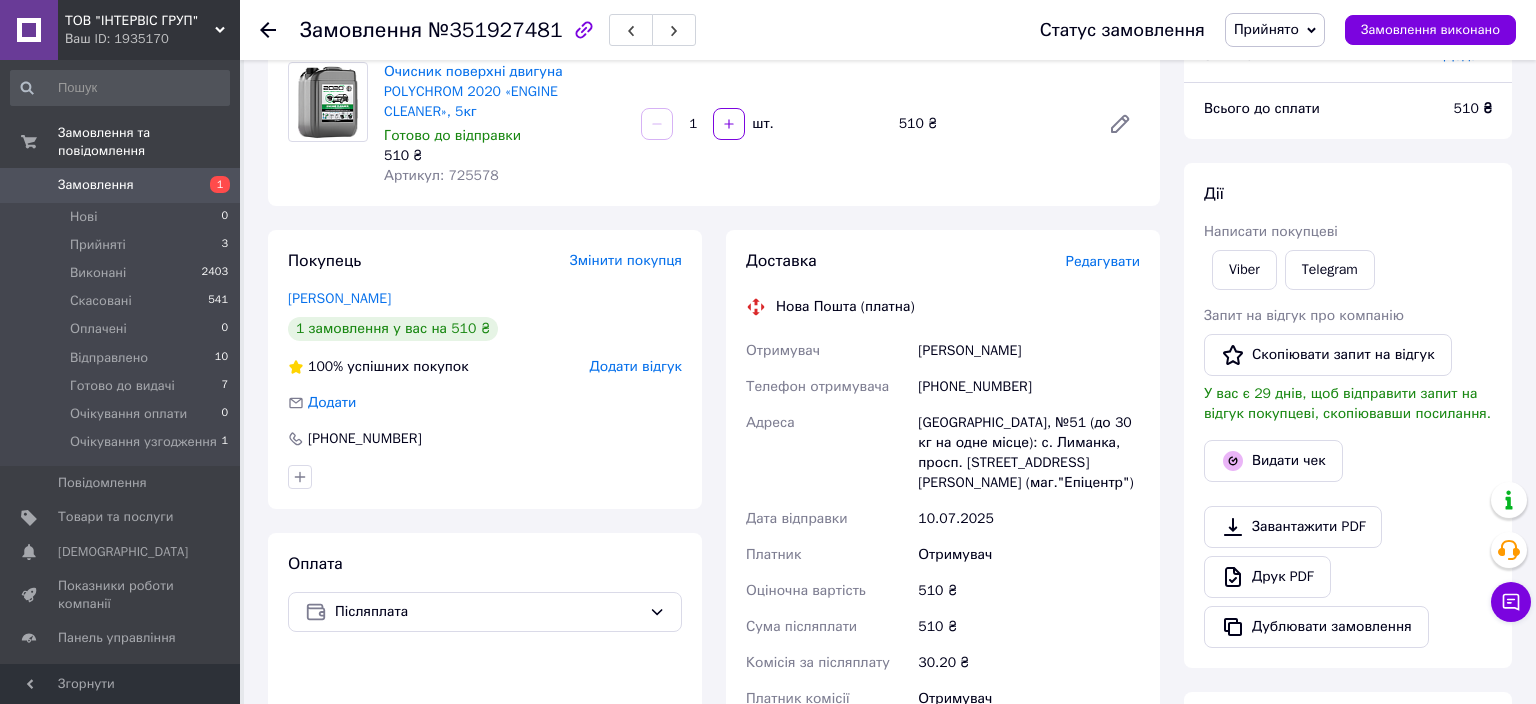 click on "Редагувати" at bounding box center (1103, 261) 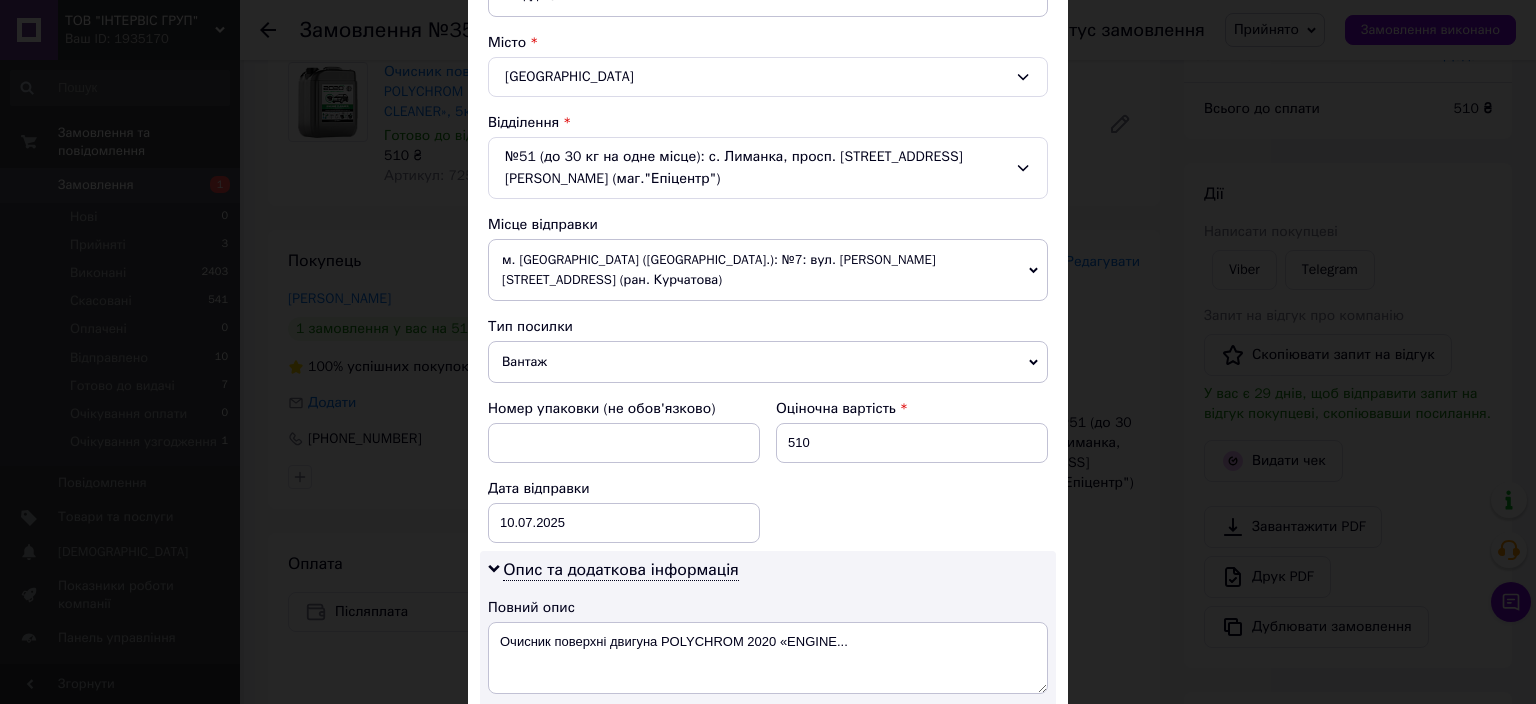 scroll, scrollTop: 662, scrollLeft: 0, axis: vertical 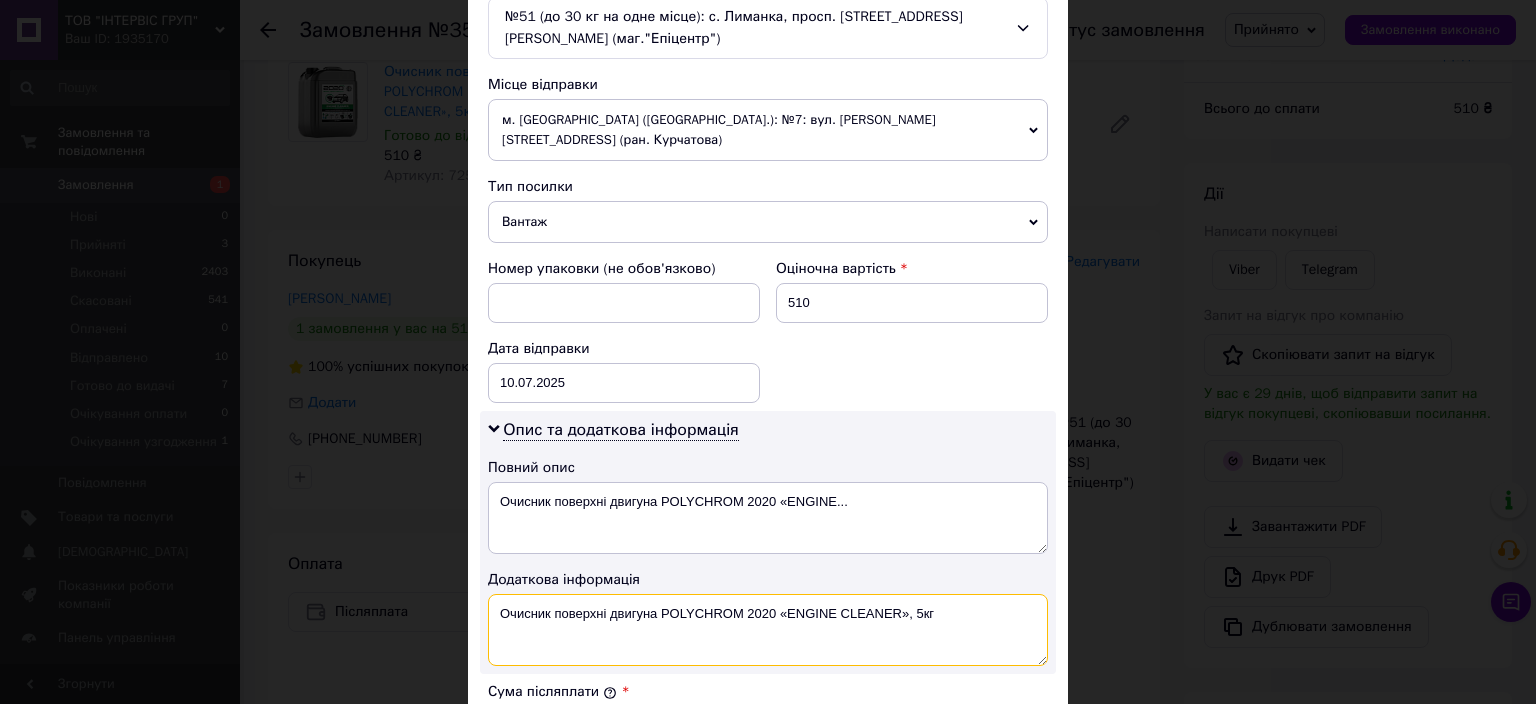 drag, startPoint x: 850, startPoint y: 609, endPoint x: 780, endPoint y: 609, distance: 70 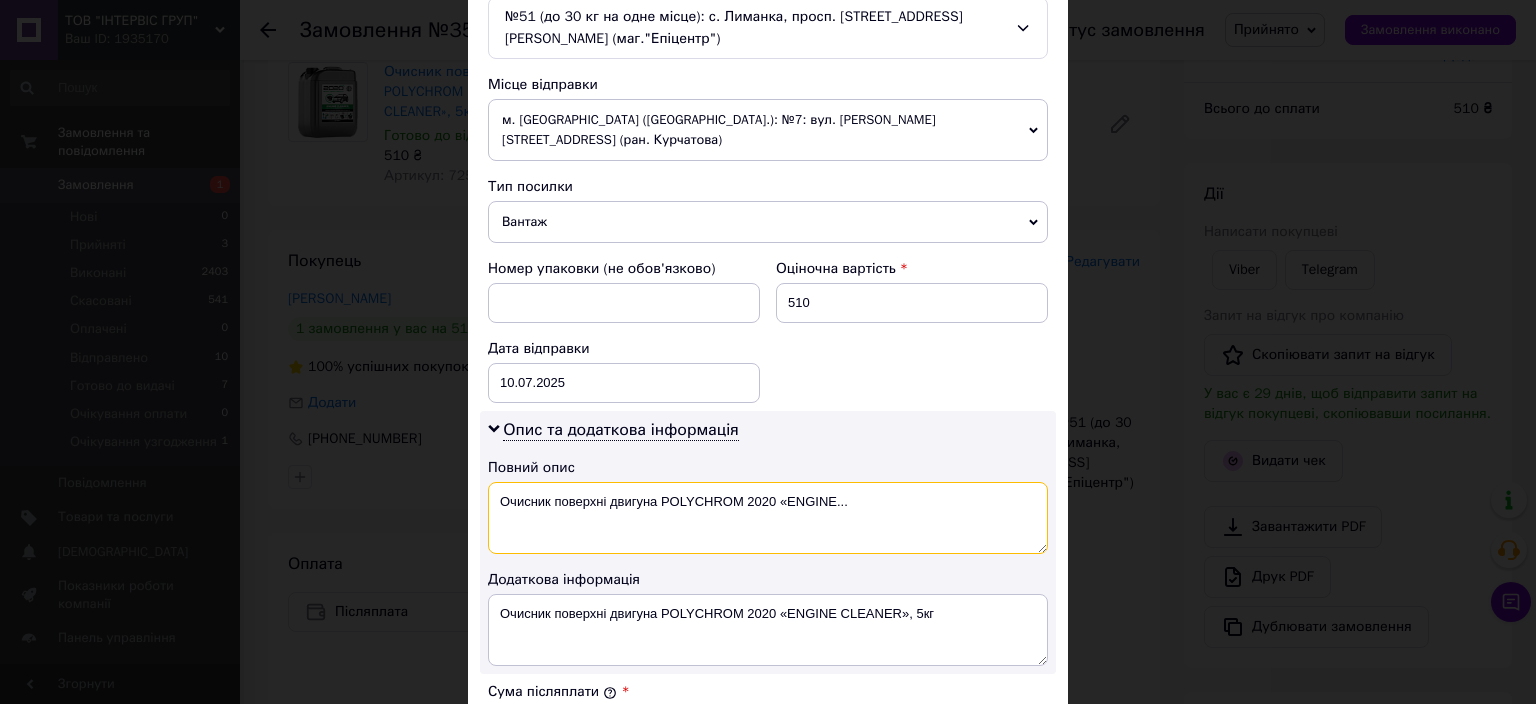 drag, startPoint x: 818, startPoint y: 495, endPoint x: 662, endPoint y: 498, distance: 156.02884 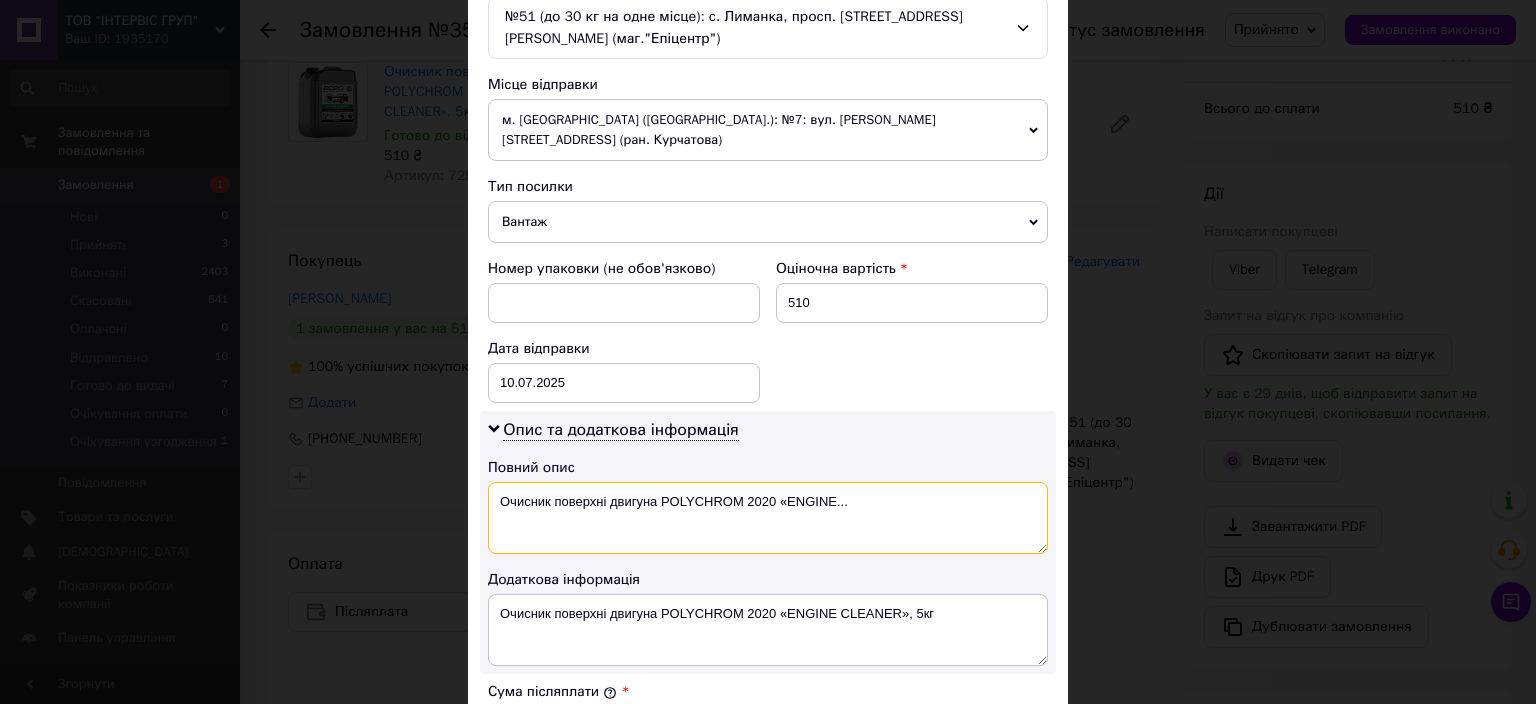 paste on "«ENGINE CLEANER», 5кг" 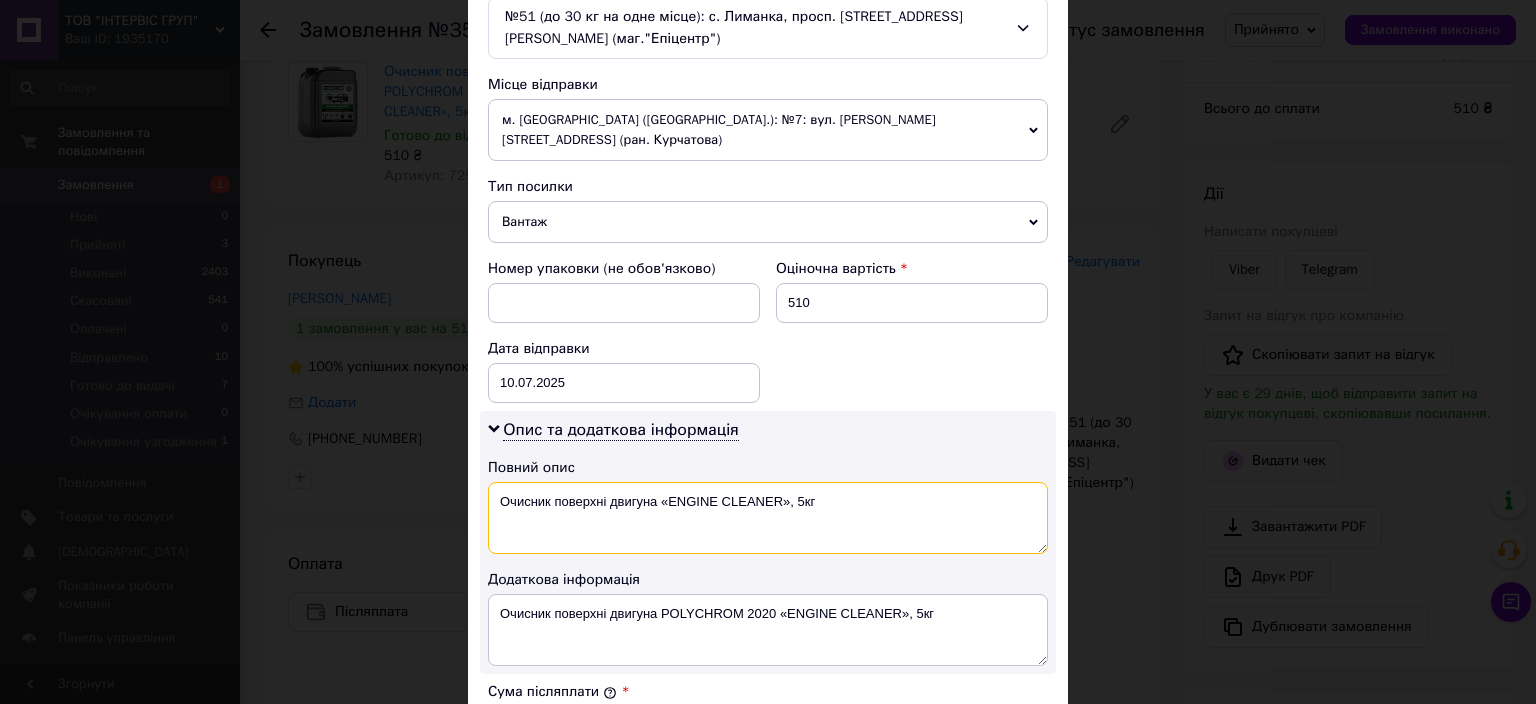 scroll, scrollTop: 1081, scrollLeft: 0, axis: vertical 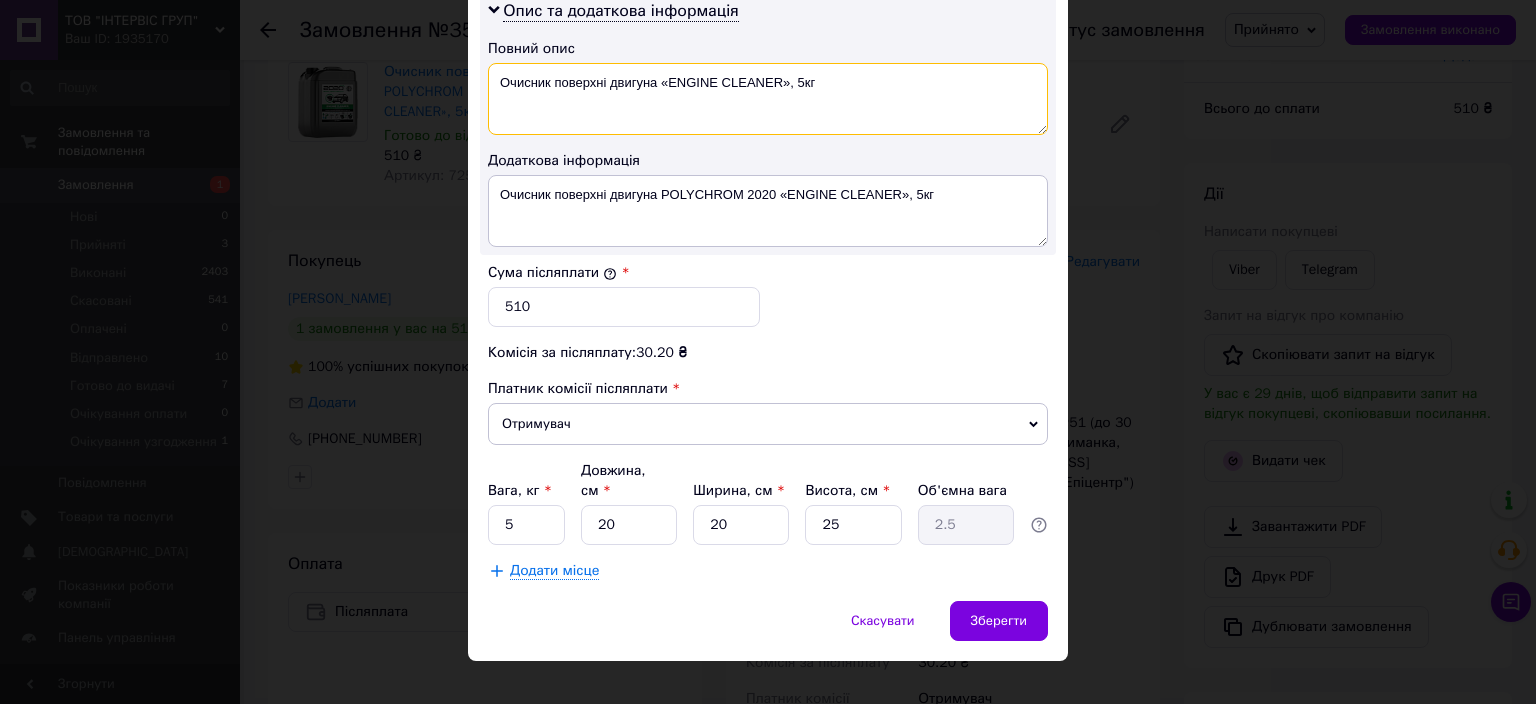 type on "Очисник поверхні двигуна «ENGINE CLEANER», 5кг" 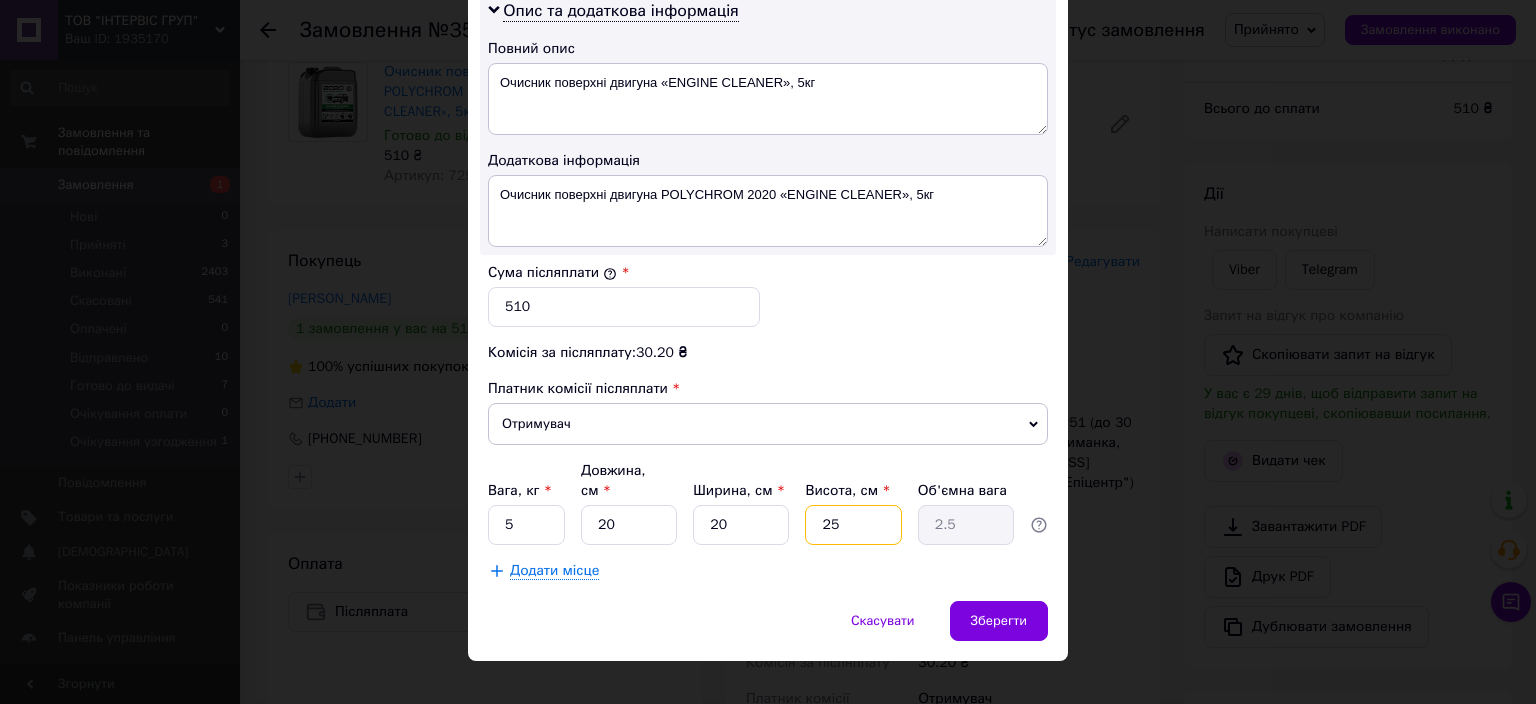 drag, startPoint x: 844, startPoint y: 493, endPoint x: 806, endPoint y: 493, distance: 38 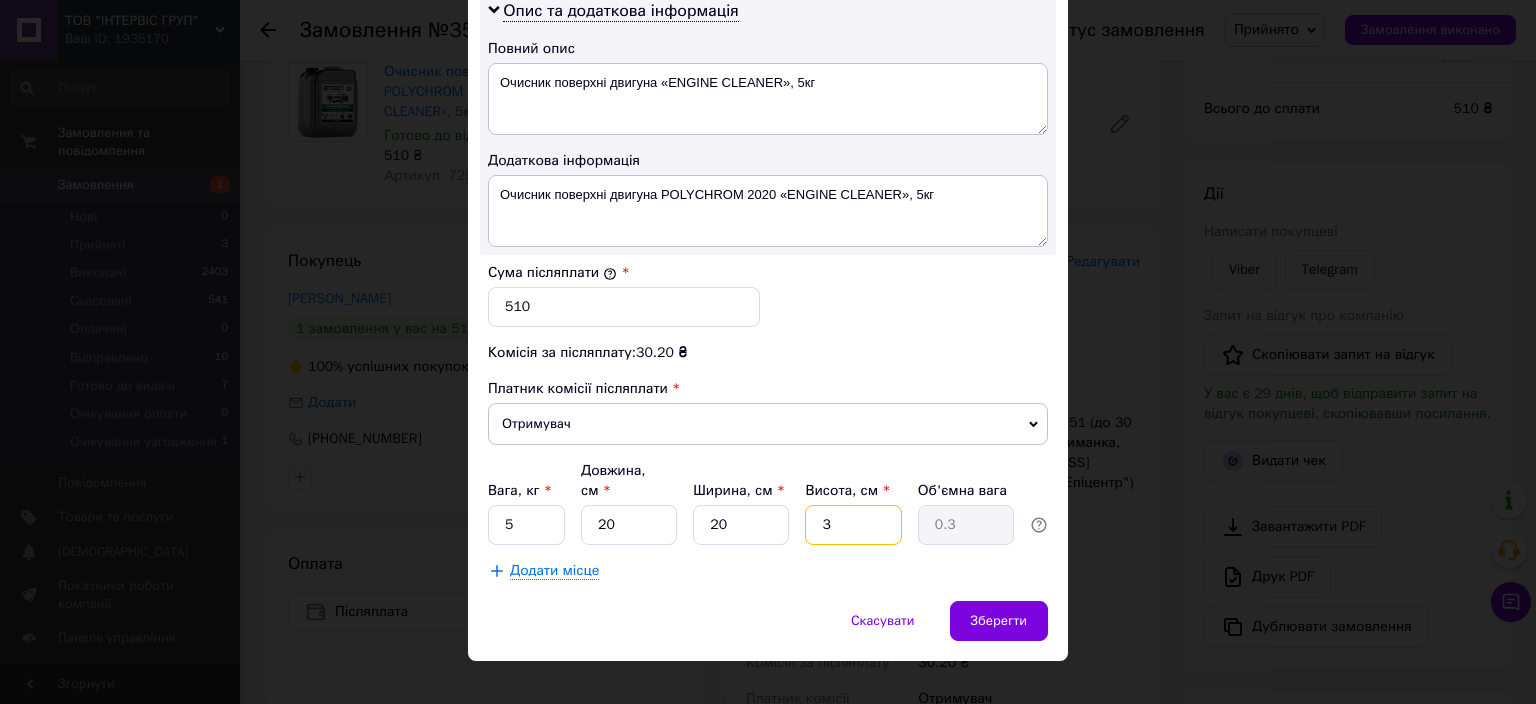 type on "30" 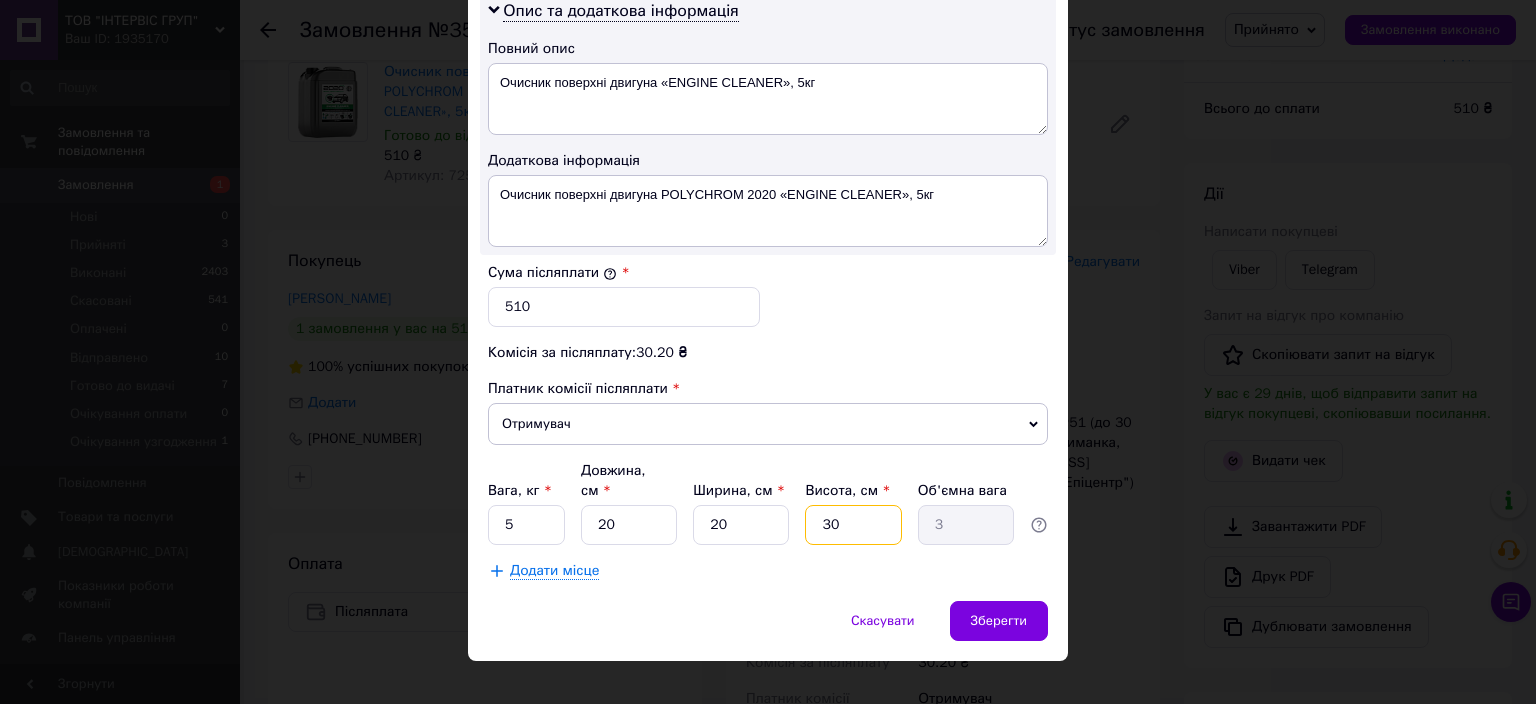 type on "30" 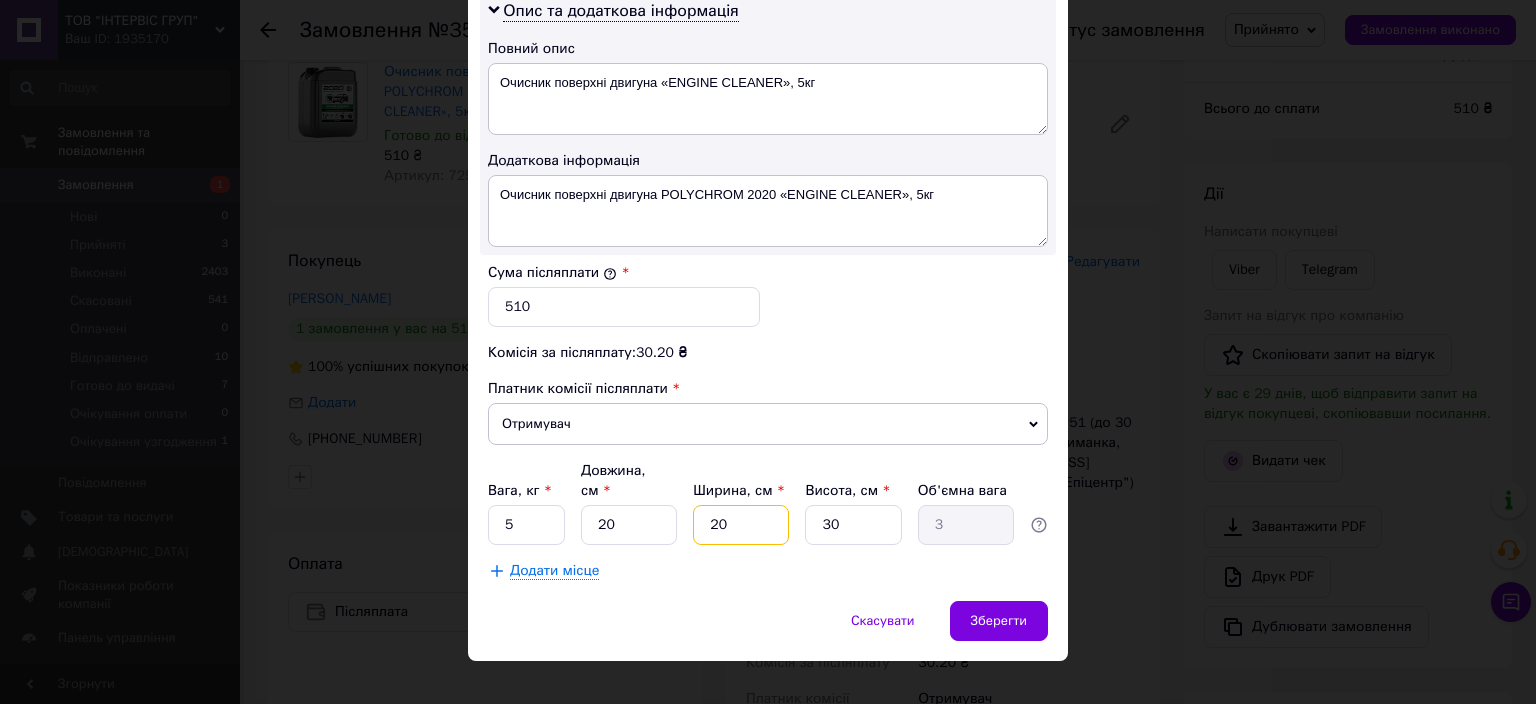 drag, startPoint x: 769, startPoint y: 507, endPoint x: 666, endPoint y: 488, distance: 104.73777 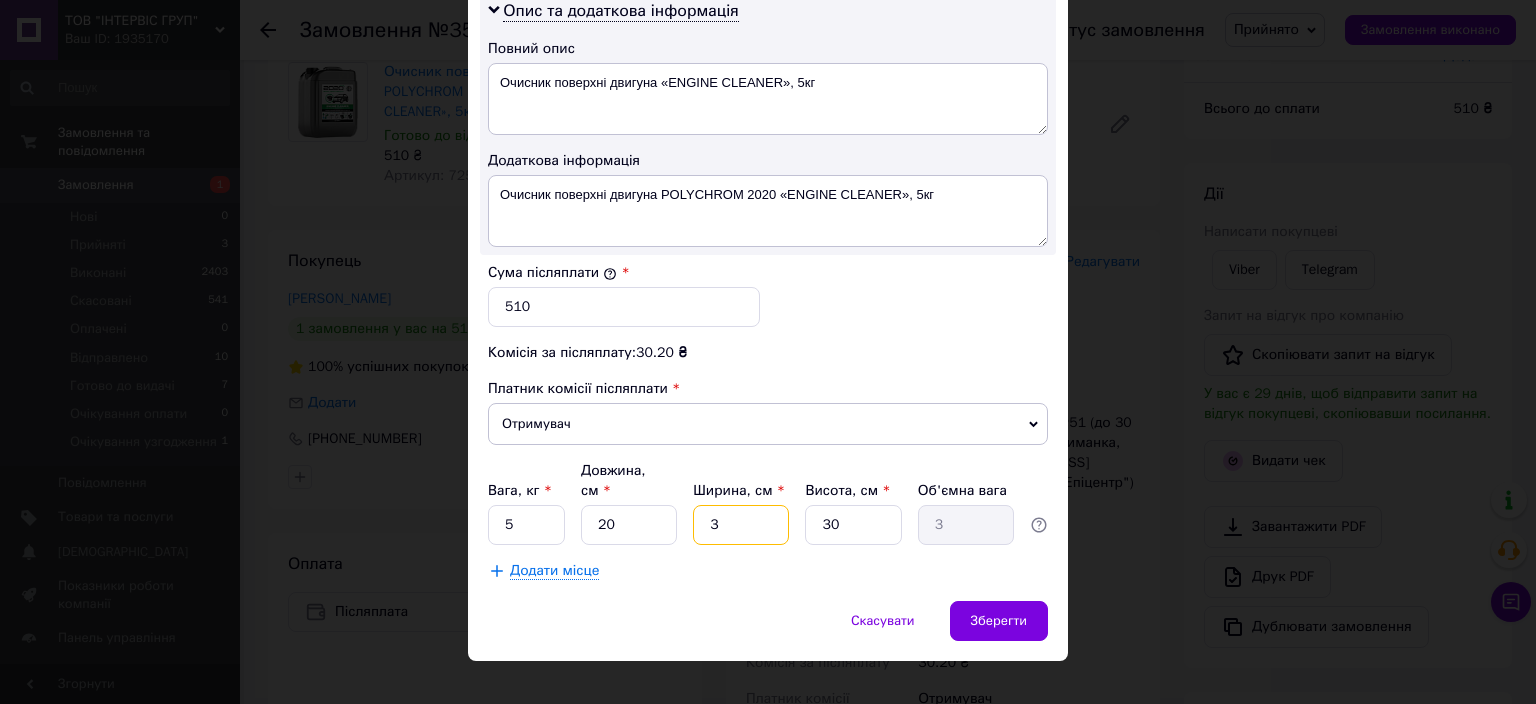 type on "0.45" 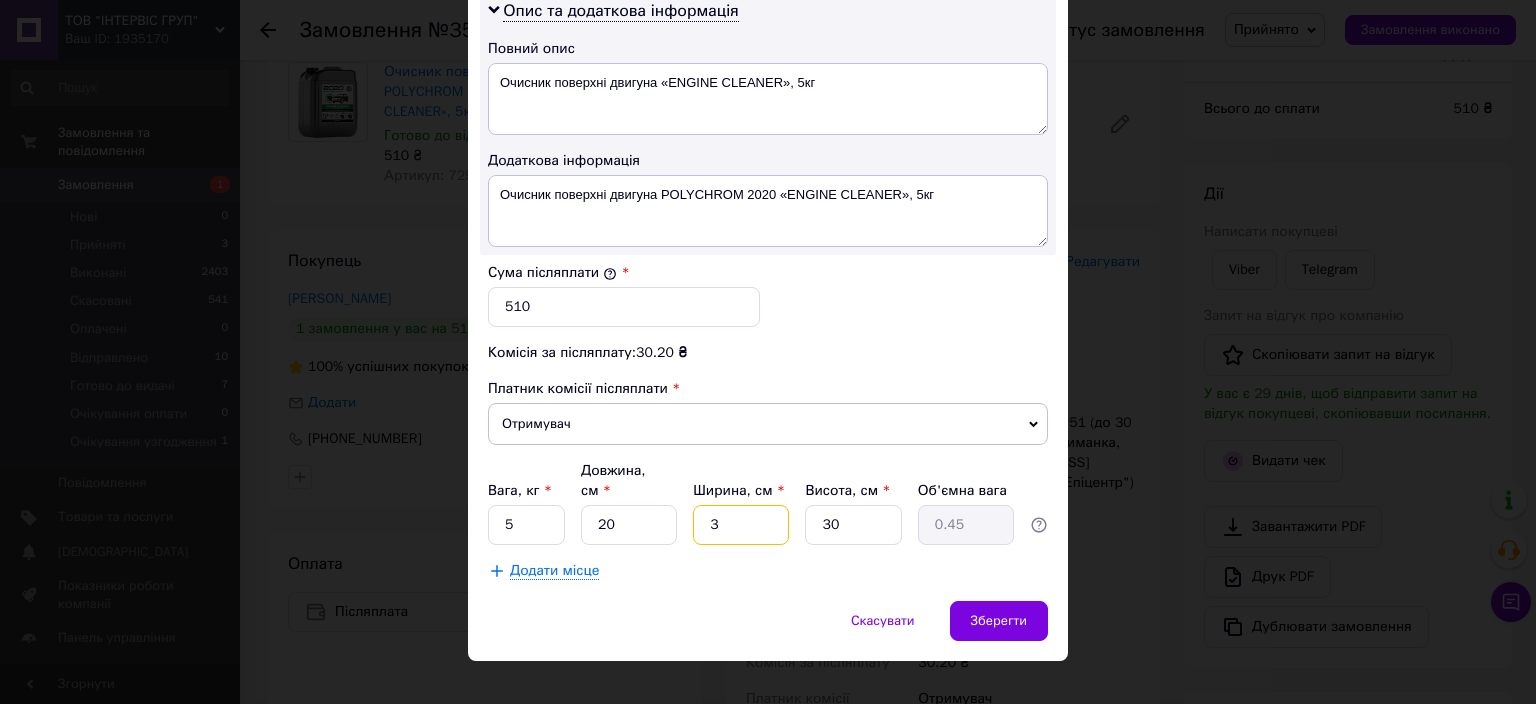 type on "30" 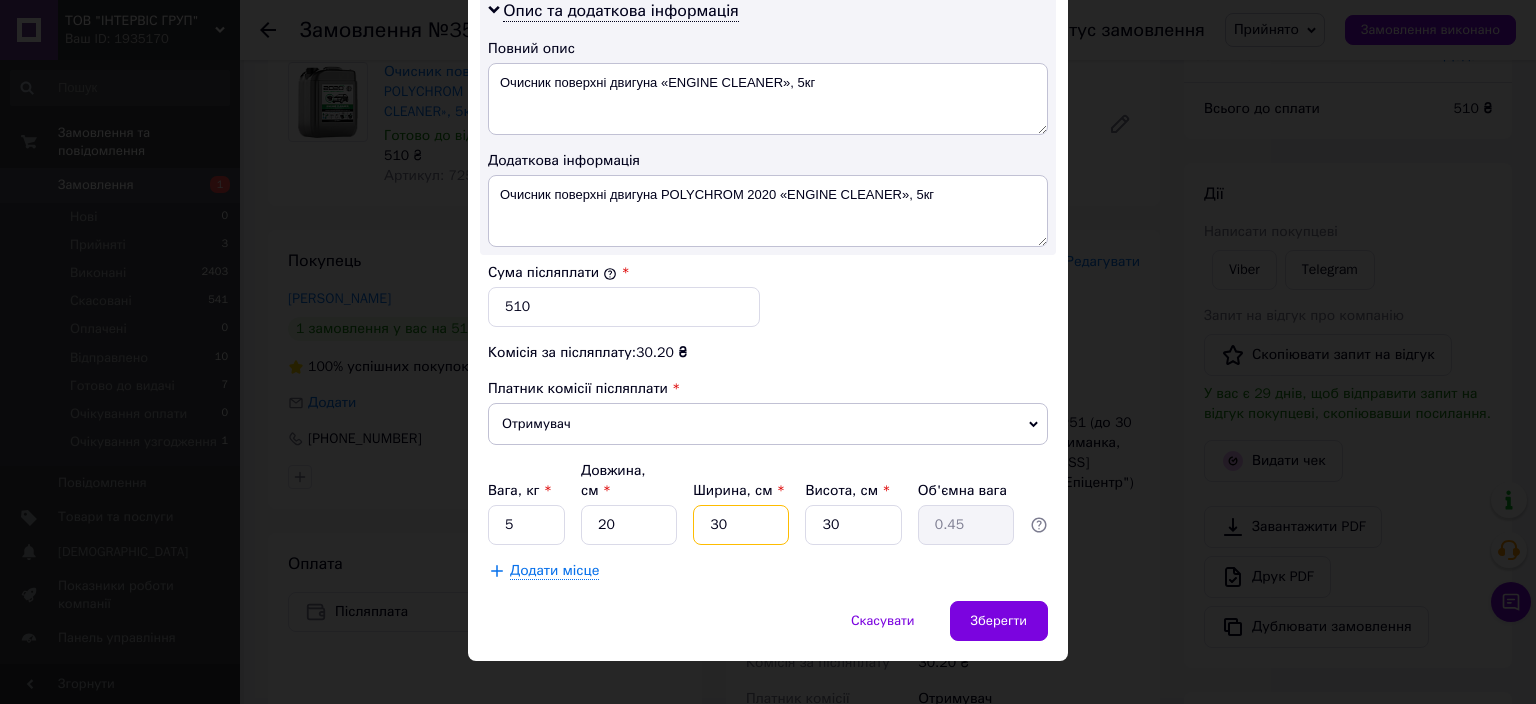 type on "4.5" 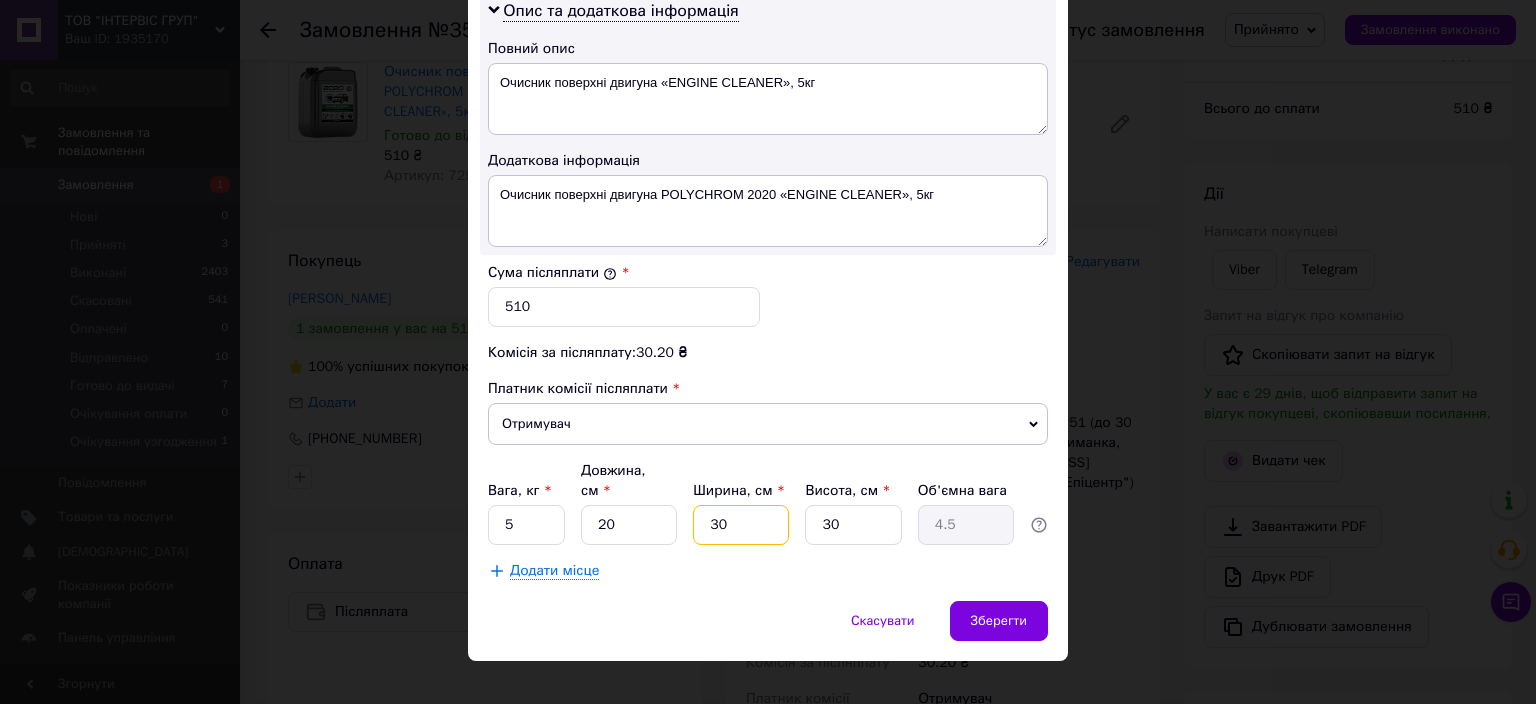 type on "30" 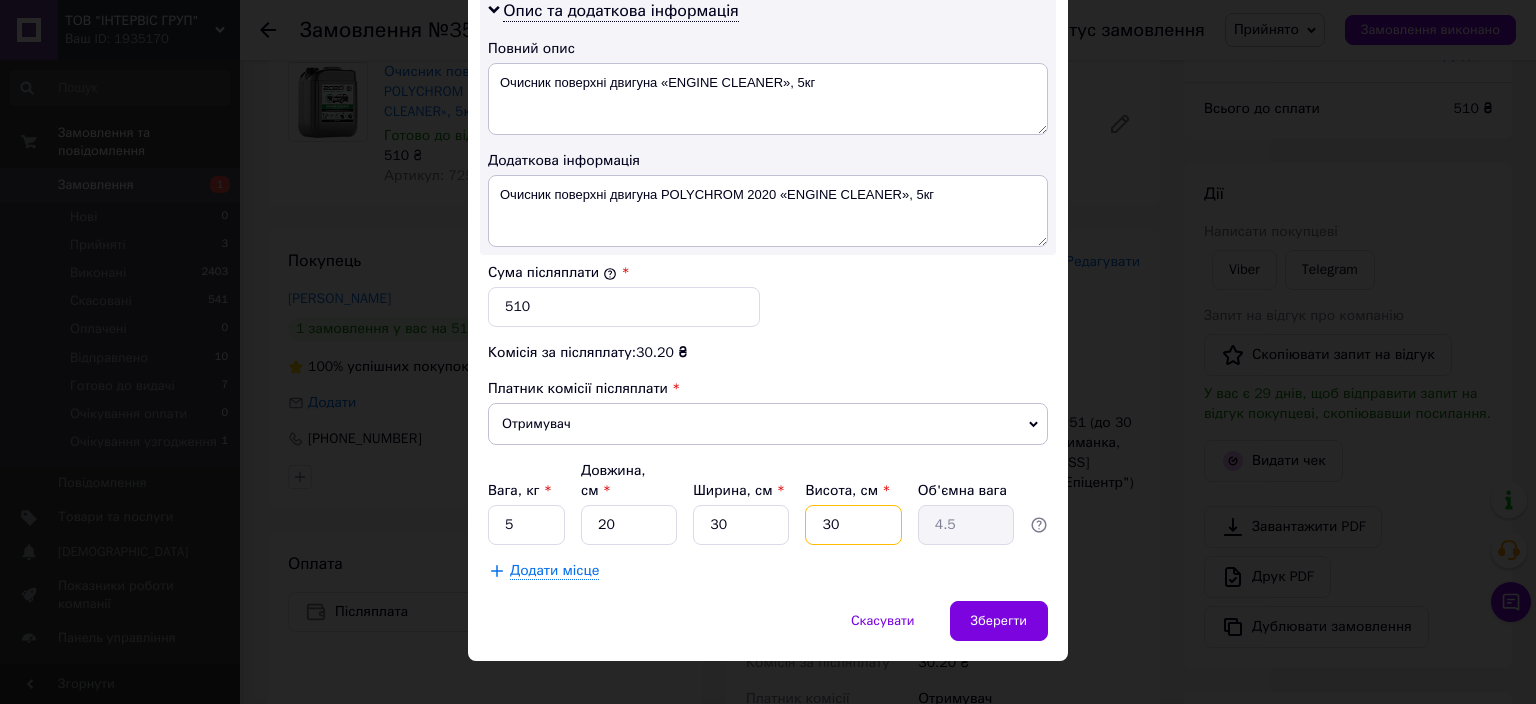 click on "30" at bounding box center (853, 525) 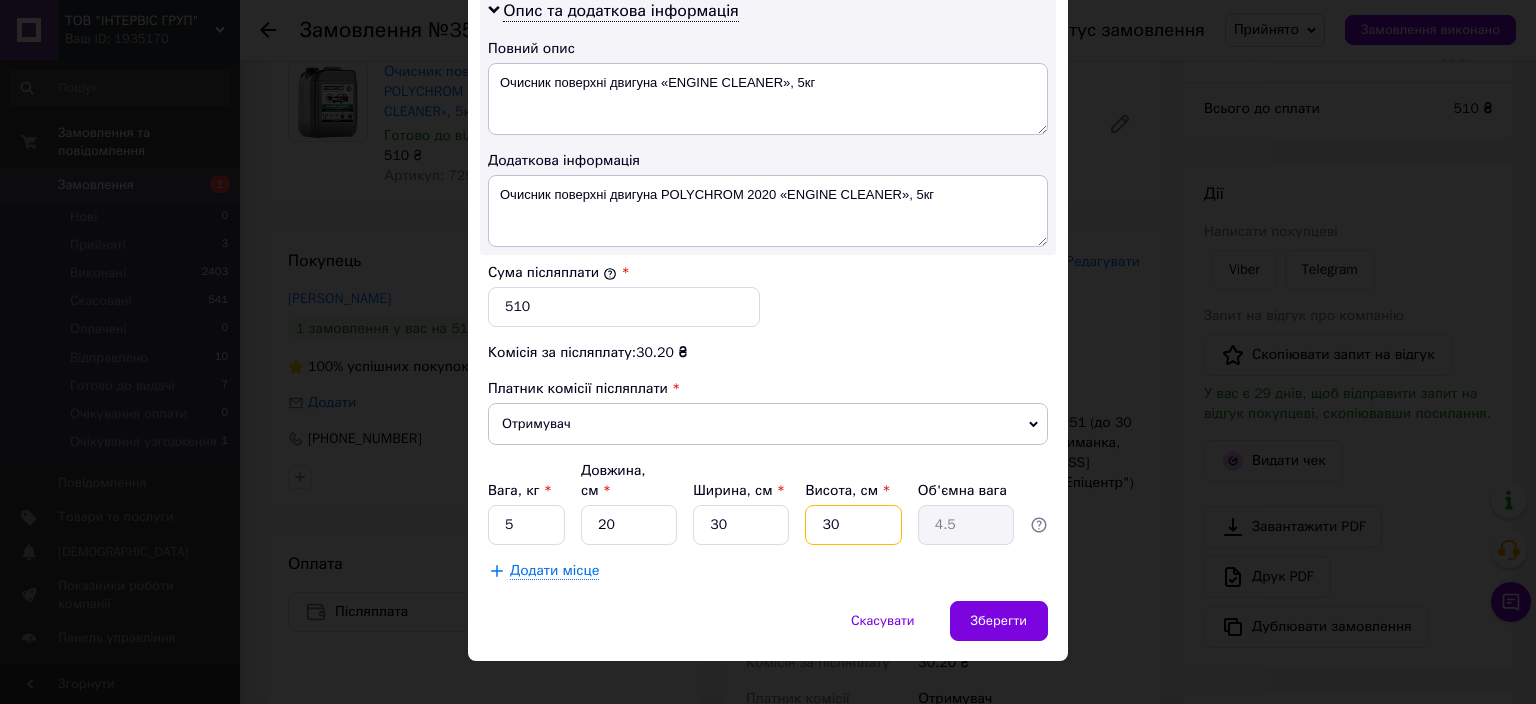 drag, startPoint x: 860, startPoint y: 502, endPoint x: 834, endPoint y: 504, distance: 26.076809 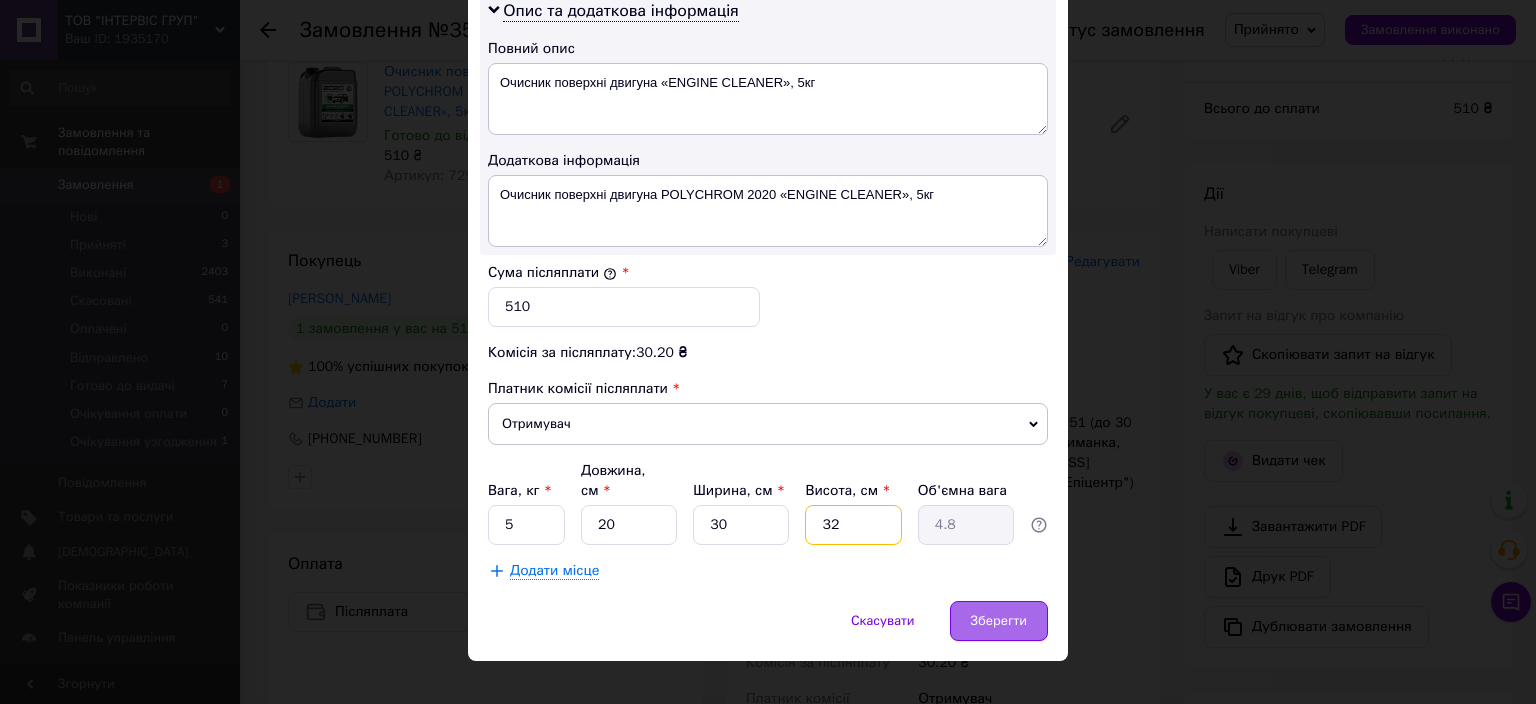 type on "32" 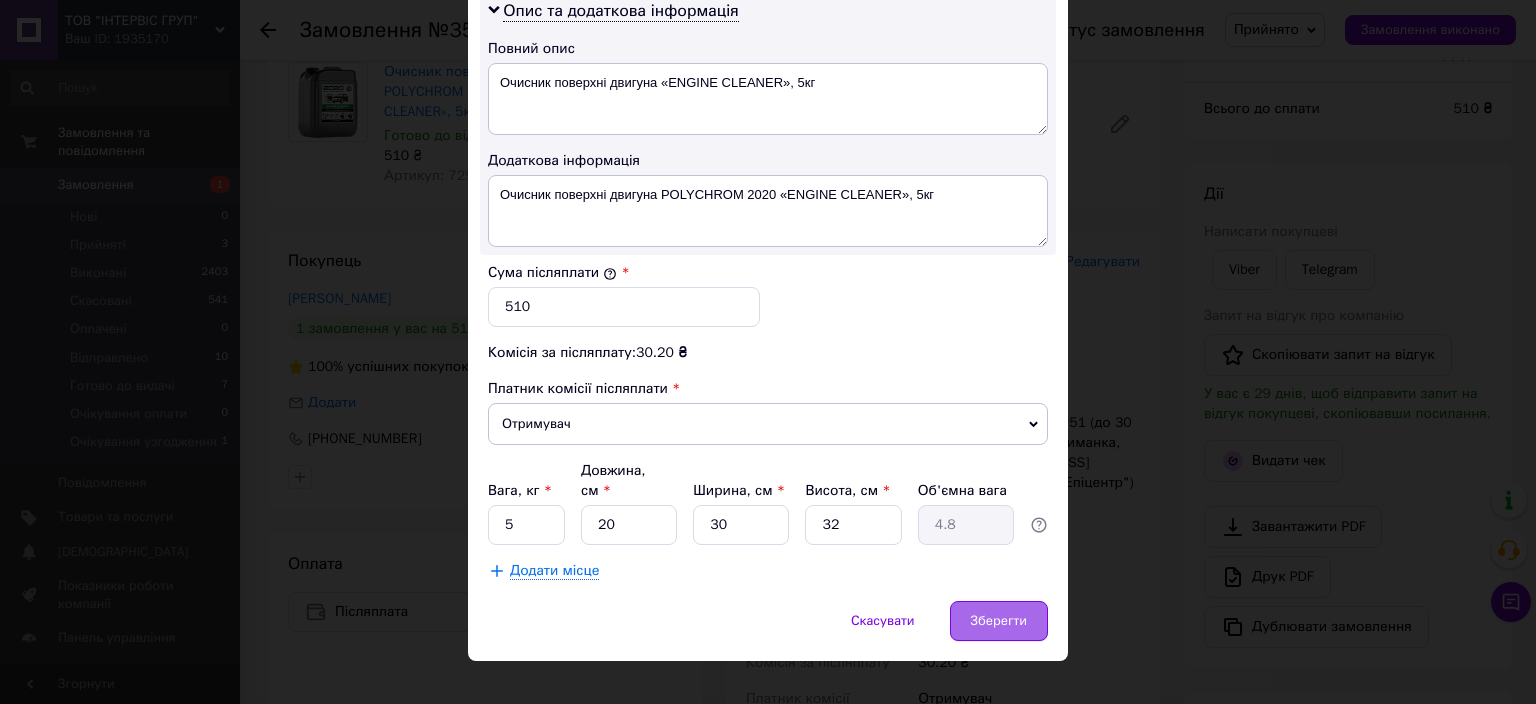 click on "Зберегти" at bounding box center (999, 621) 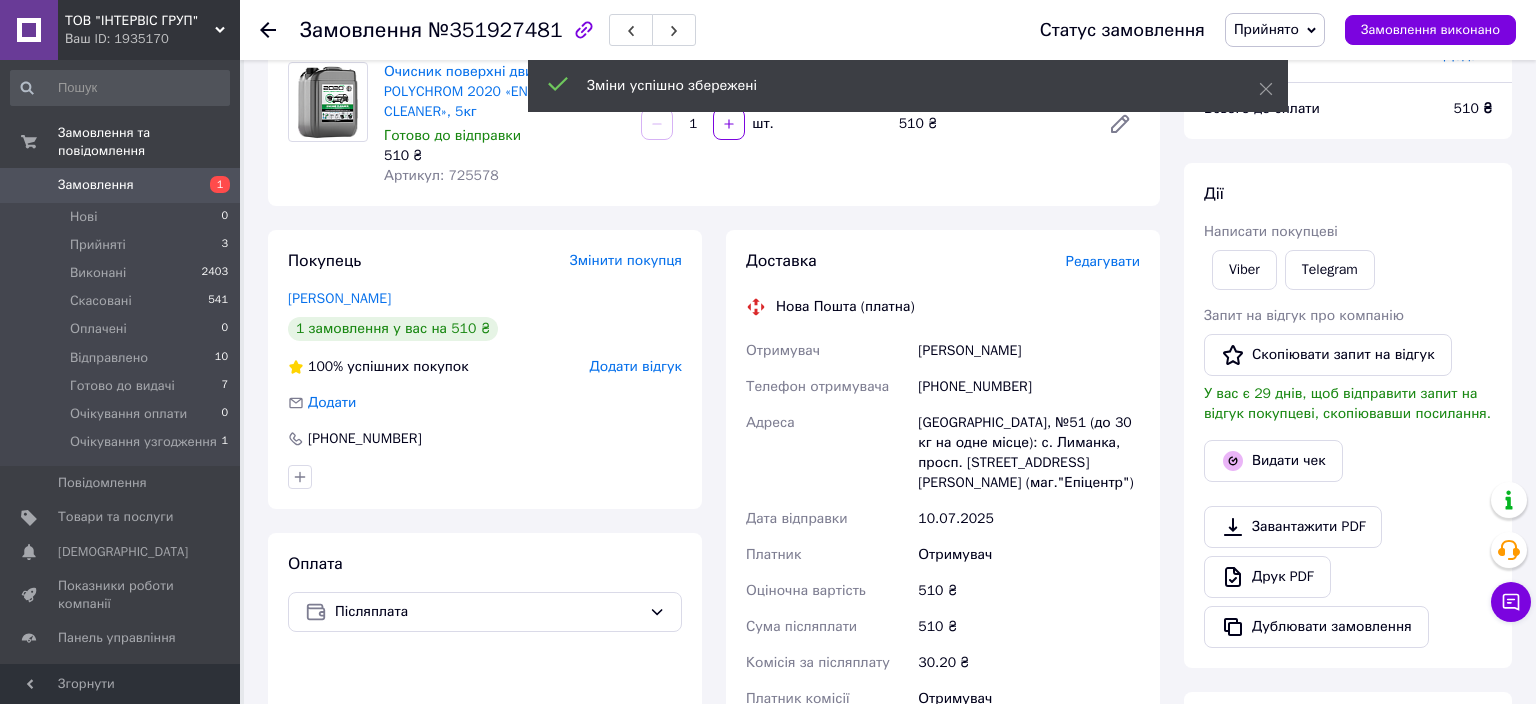 scroll, scrollTop: 486, scrollLeft: 0, axis: vertical 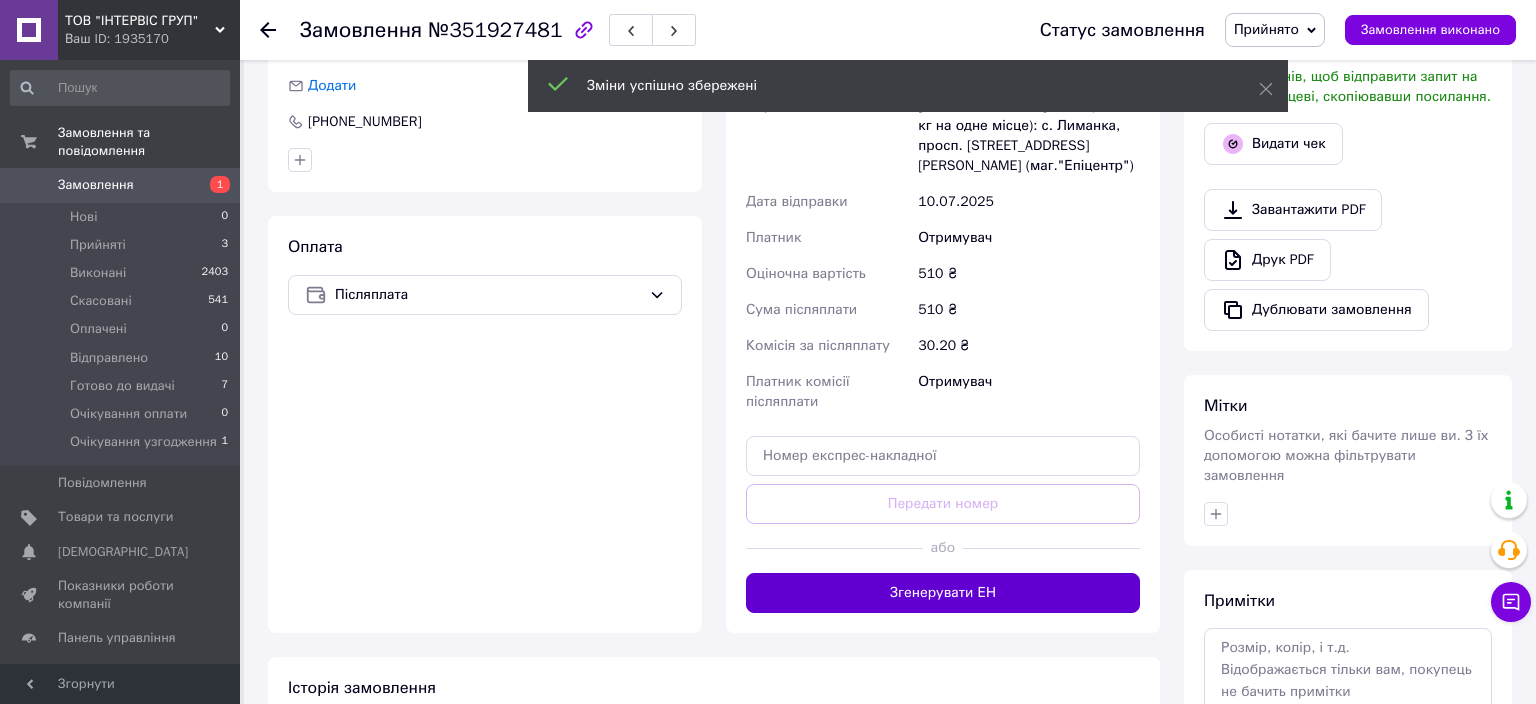 click on "Згенерувати ЕН" at bounding box center (943, 593) 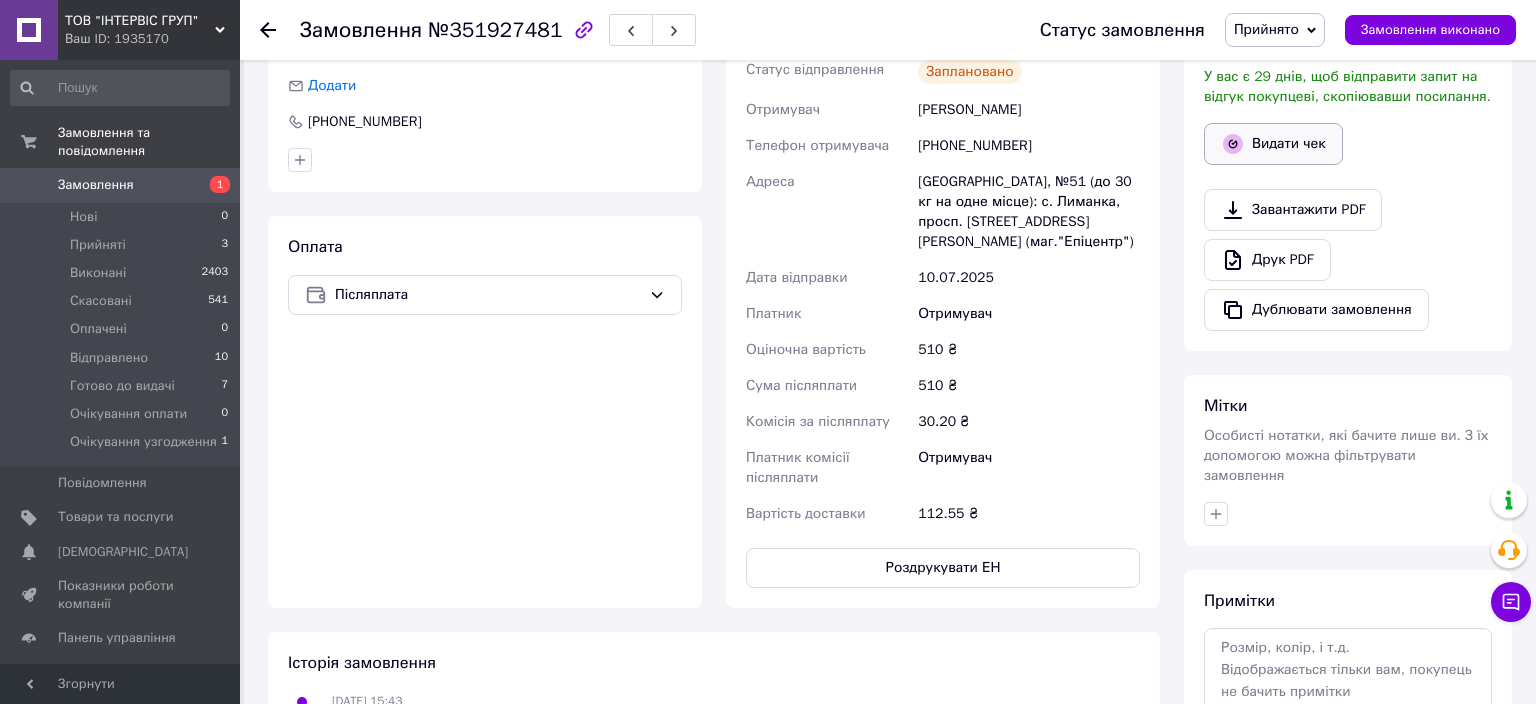 click on "Видати чек" at bounding box center [1273, 144] 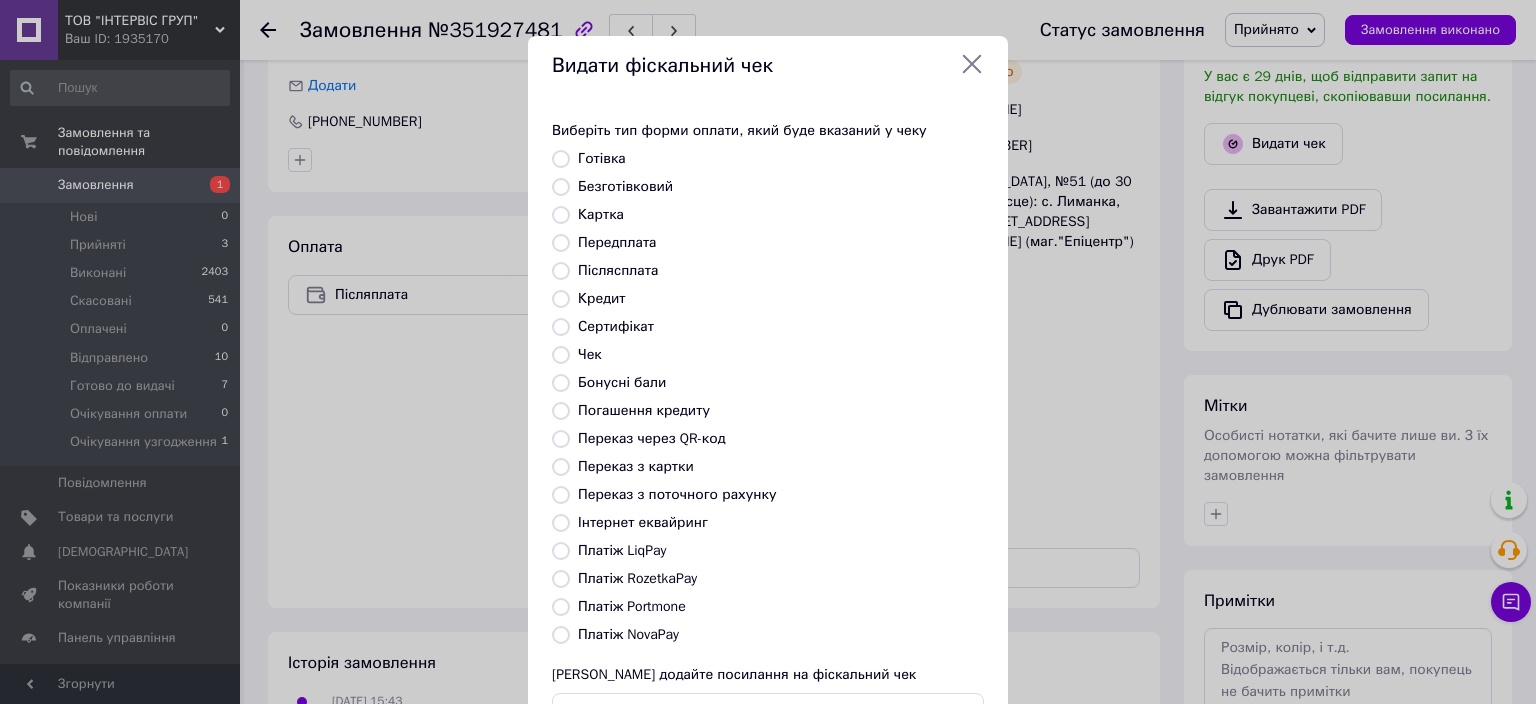 click on "Платіж NovaPay" at bounding box center [628, 634] 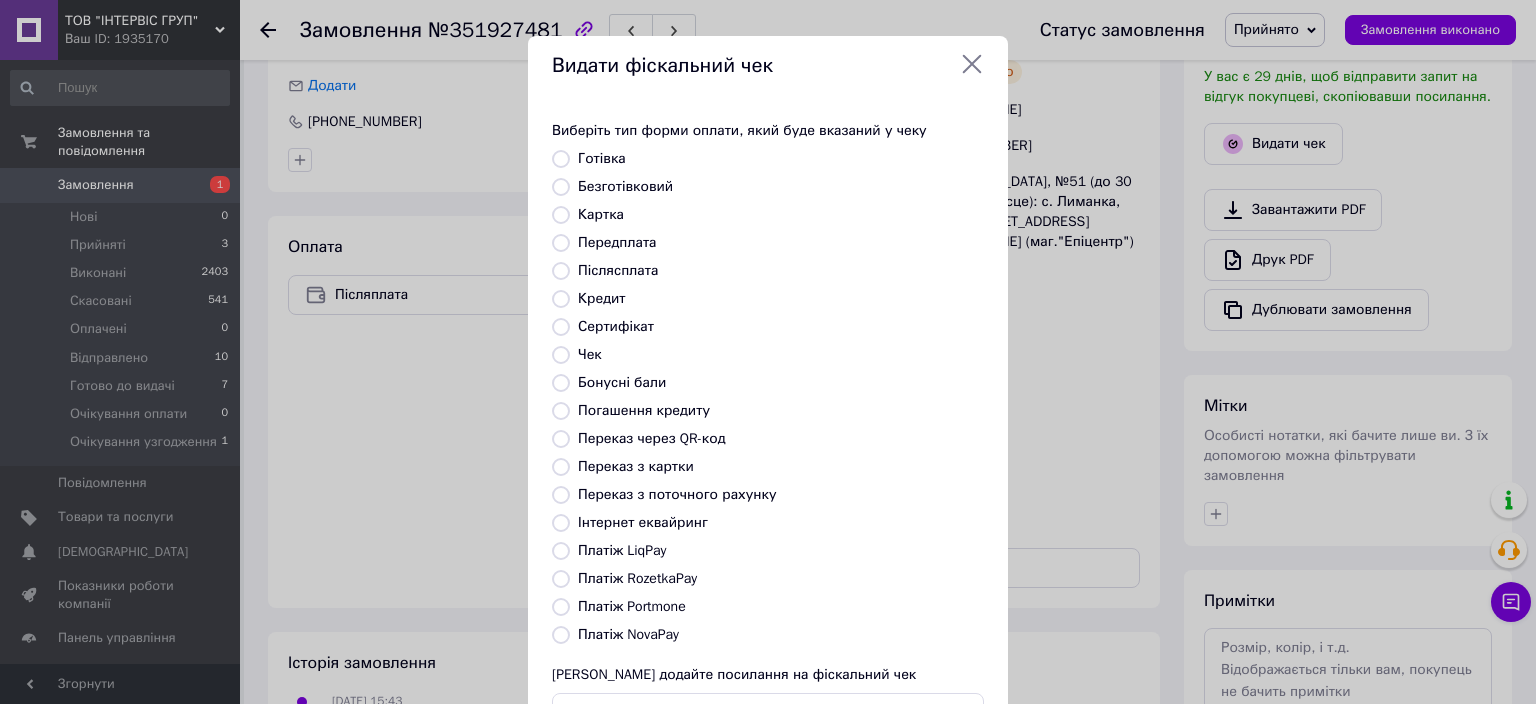 radio on "true" 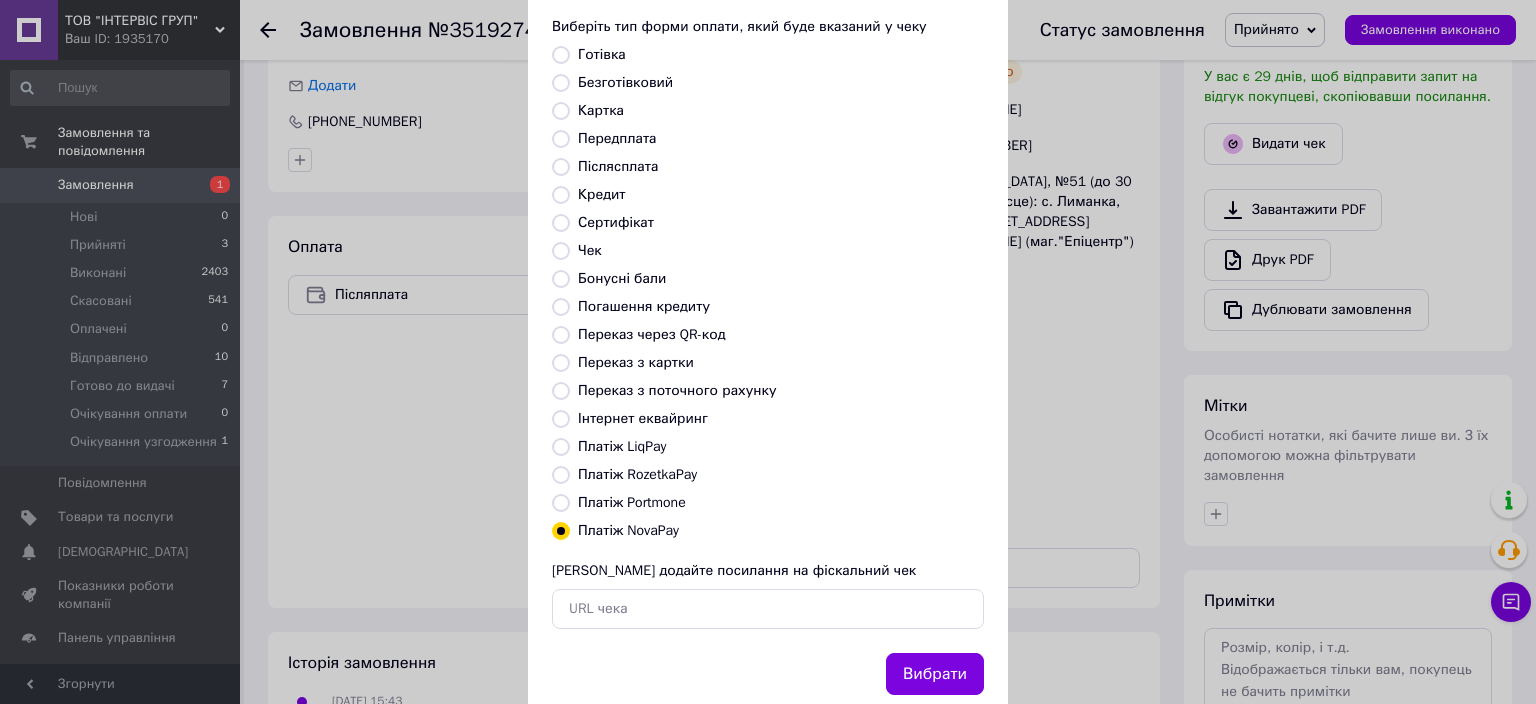 scroll, scrollTop: 154, scrollLeft: 0, axis: vertical 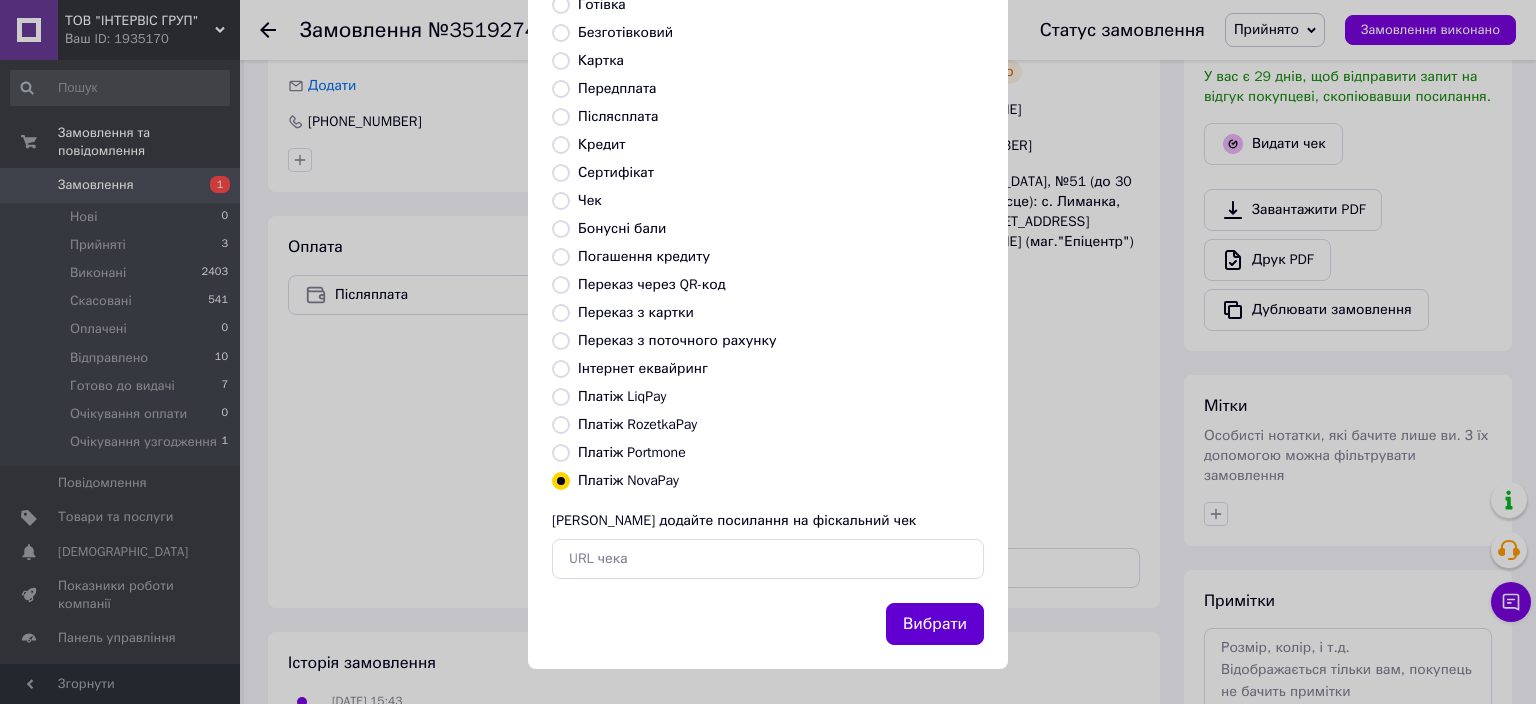 click on "Вибрати" at bounding box center (935, 624) 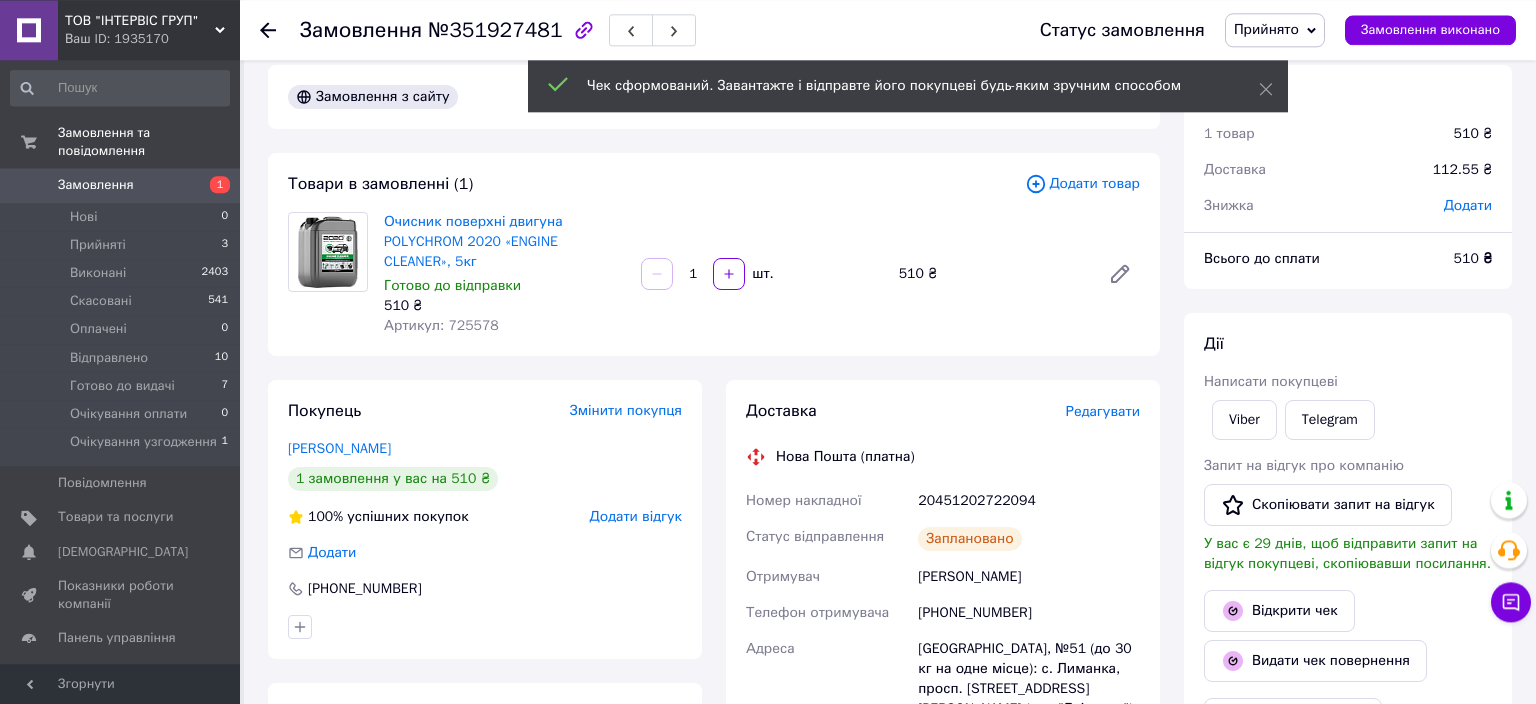 scroll, scrollTop: 0, scrollLeft: 0, axis: both 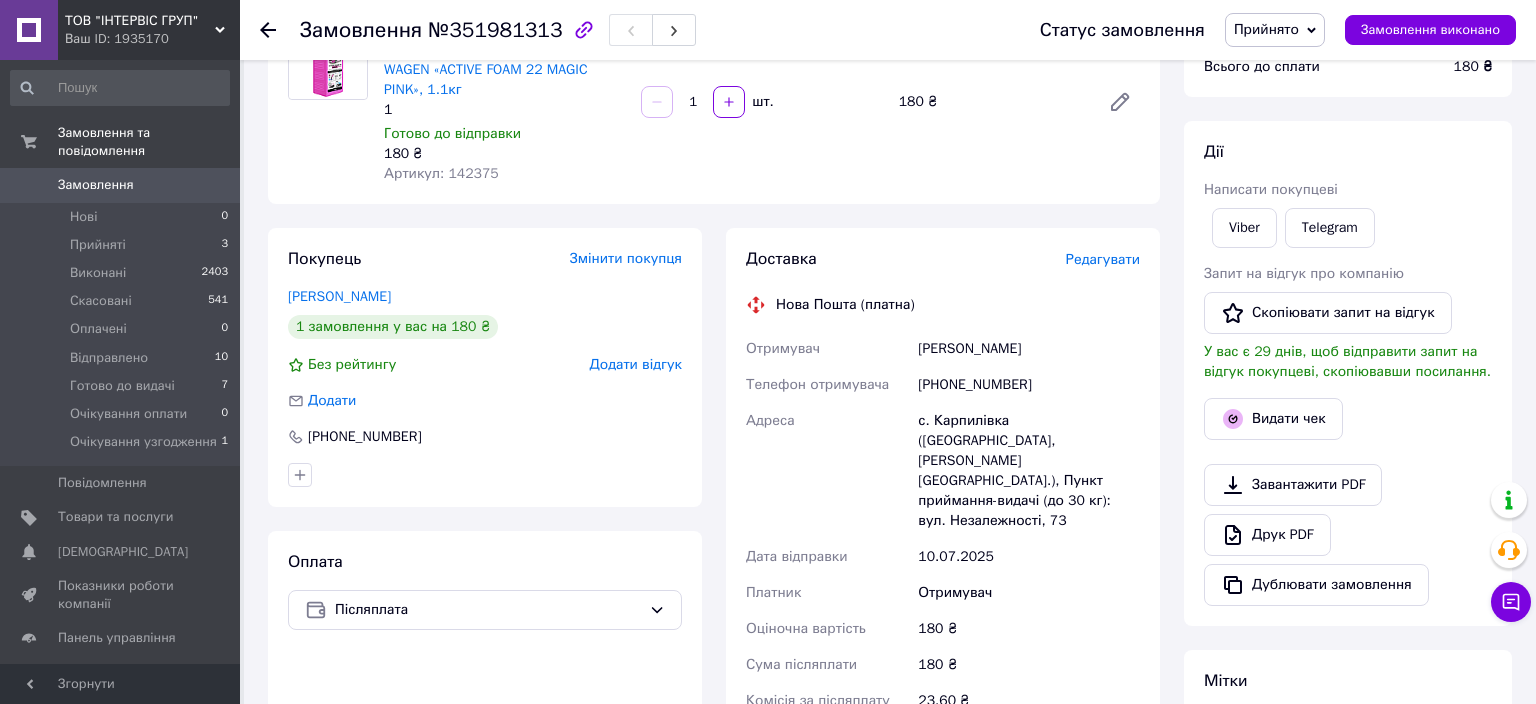click on "Редагувати" at bounding box center (1103, 259) 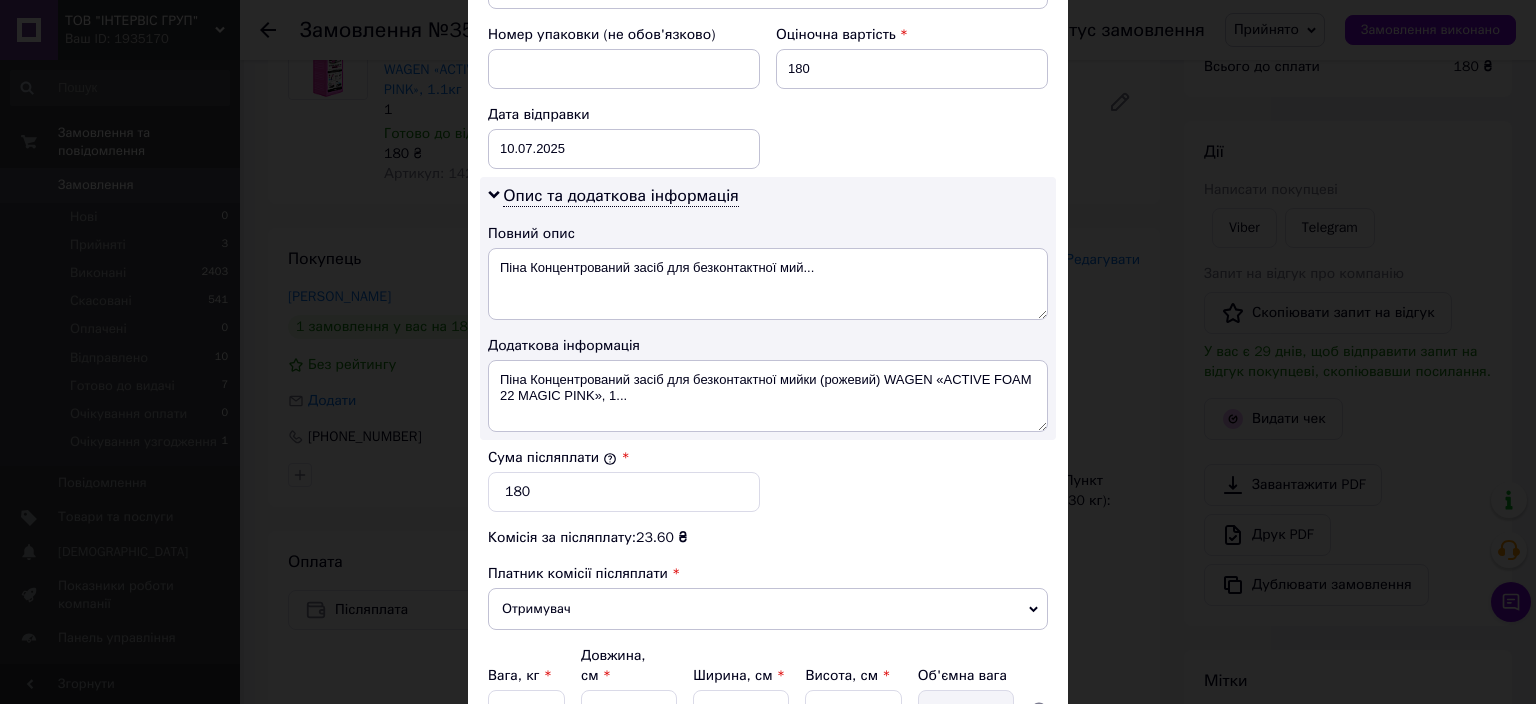 scroll, scrollTop: 994, scrollLeft: 0, axis: vertical 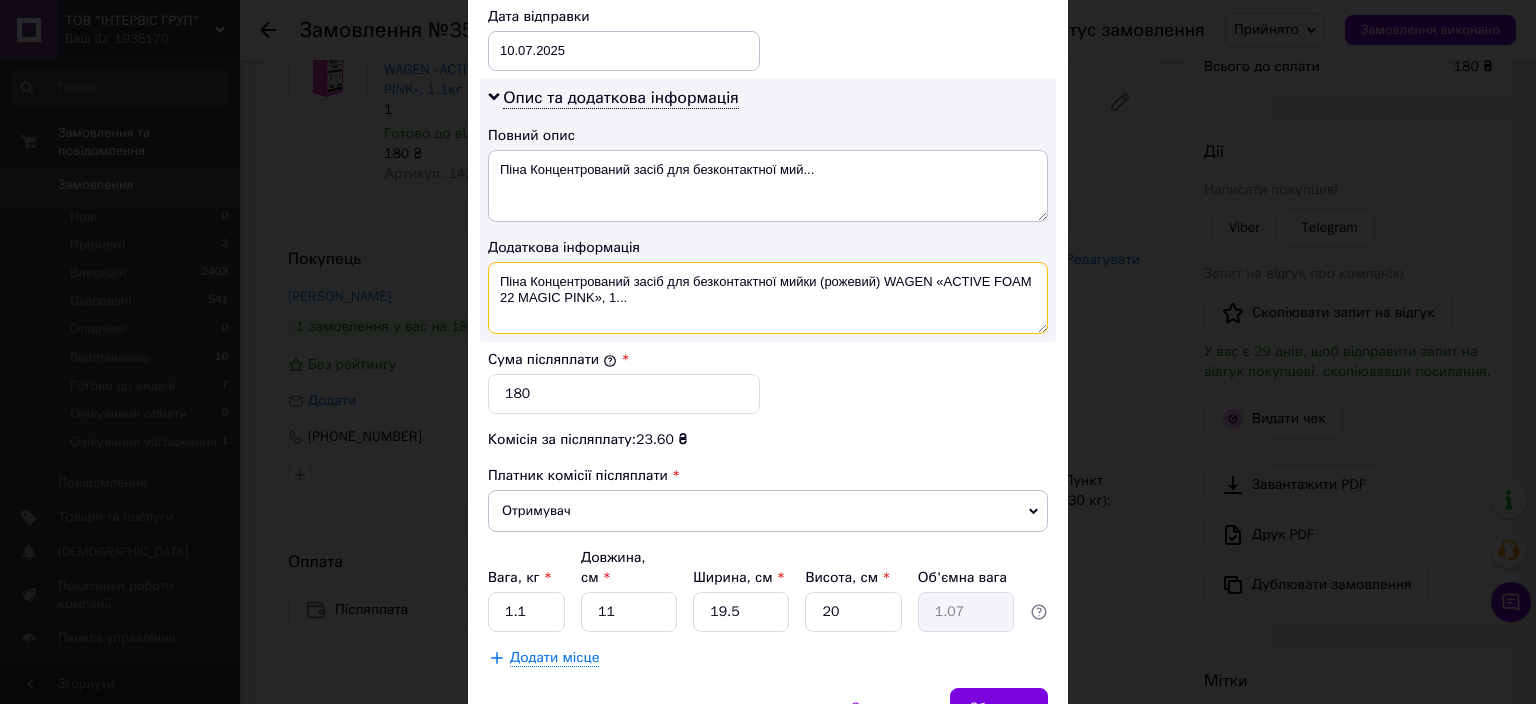 drag, startPoint x: 888, startPoint y: 252, endPoint x: 615, endPoint y: 281, distance: 274.53598 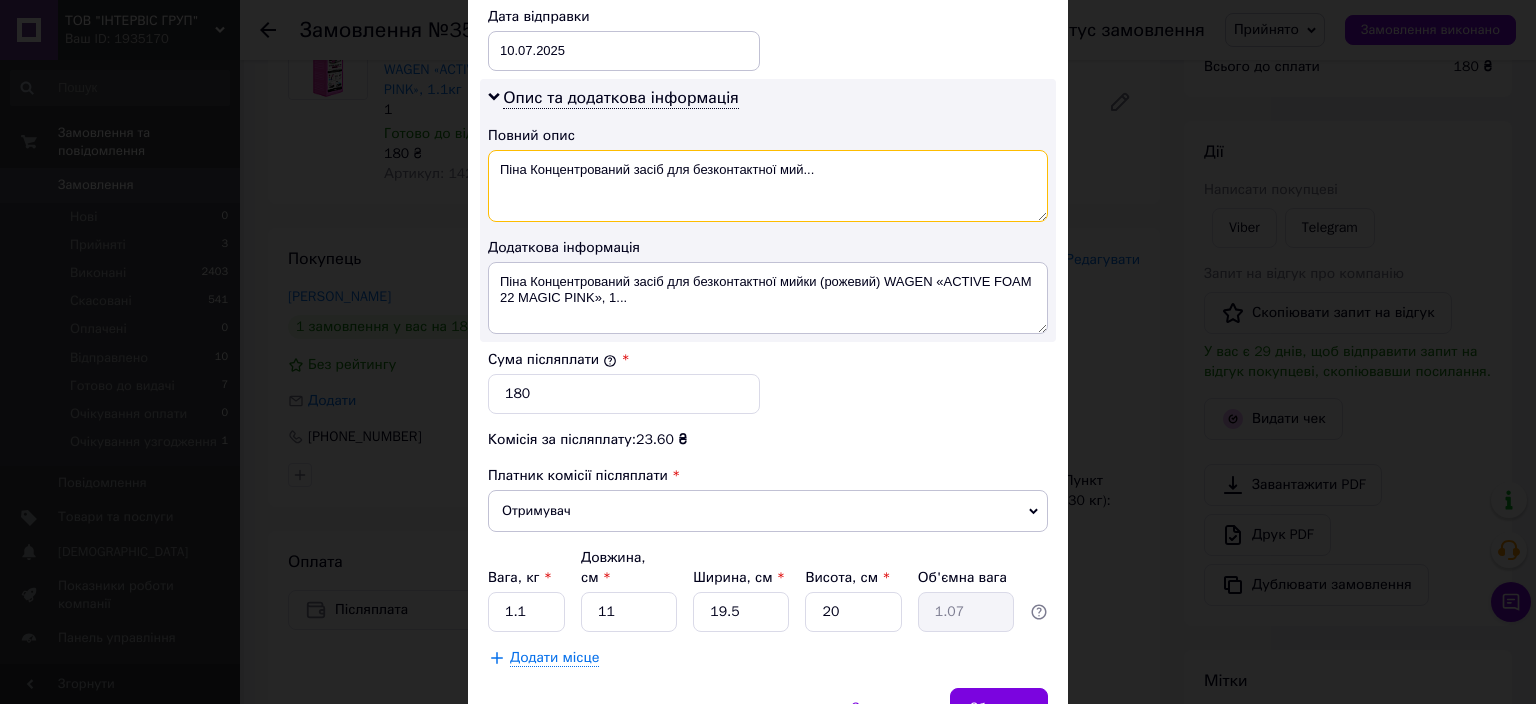 drag, startPoint x: 813, startPoint y: 148, endPoint x: 530, endPoint y: 170, distance: 283.85382 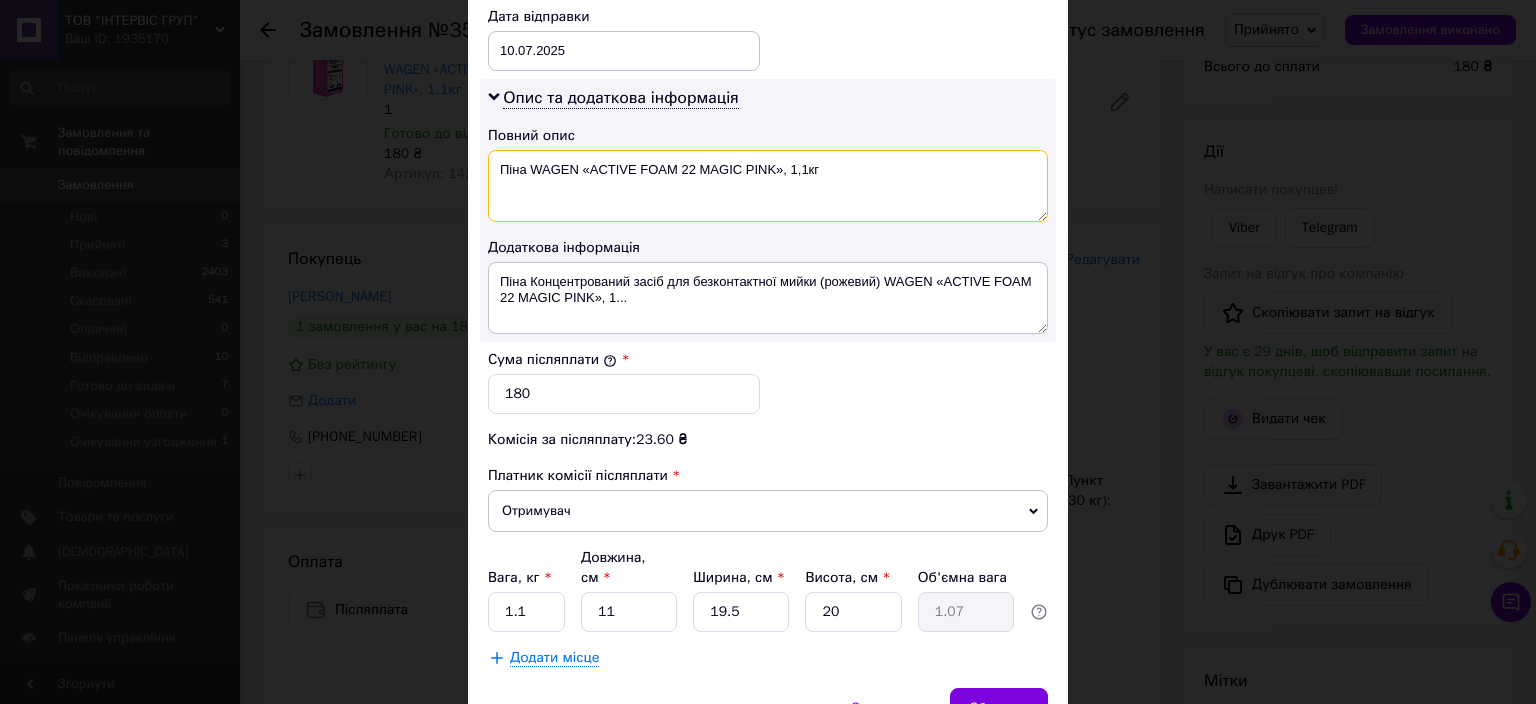 drag, startPoint x: 818, startPoint y: 143, endPoint x: 468, endPoint y: 132, distance: 350.17282 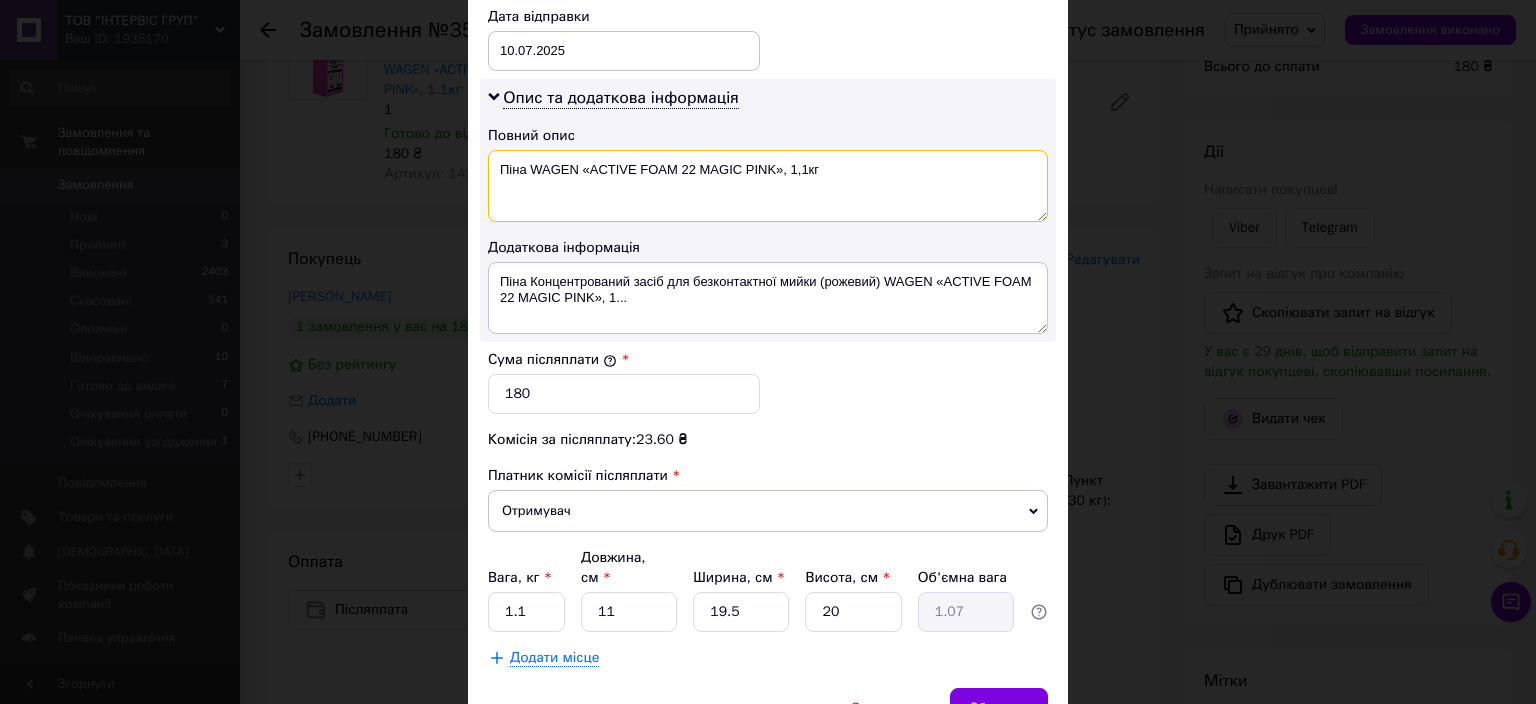 type on "Піна WAGEN «ACTIVE FOAM 22 MAGIC PINK», 1,1кг" 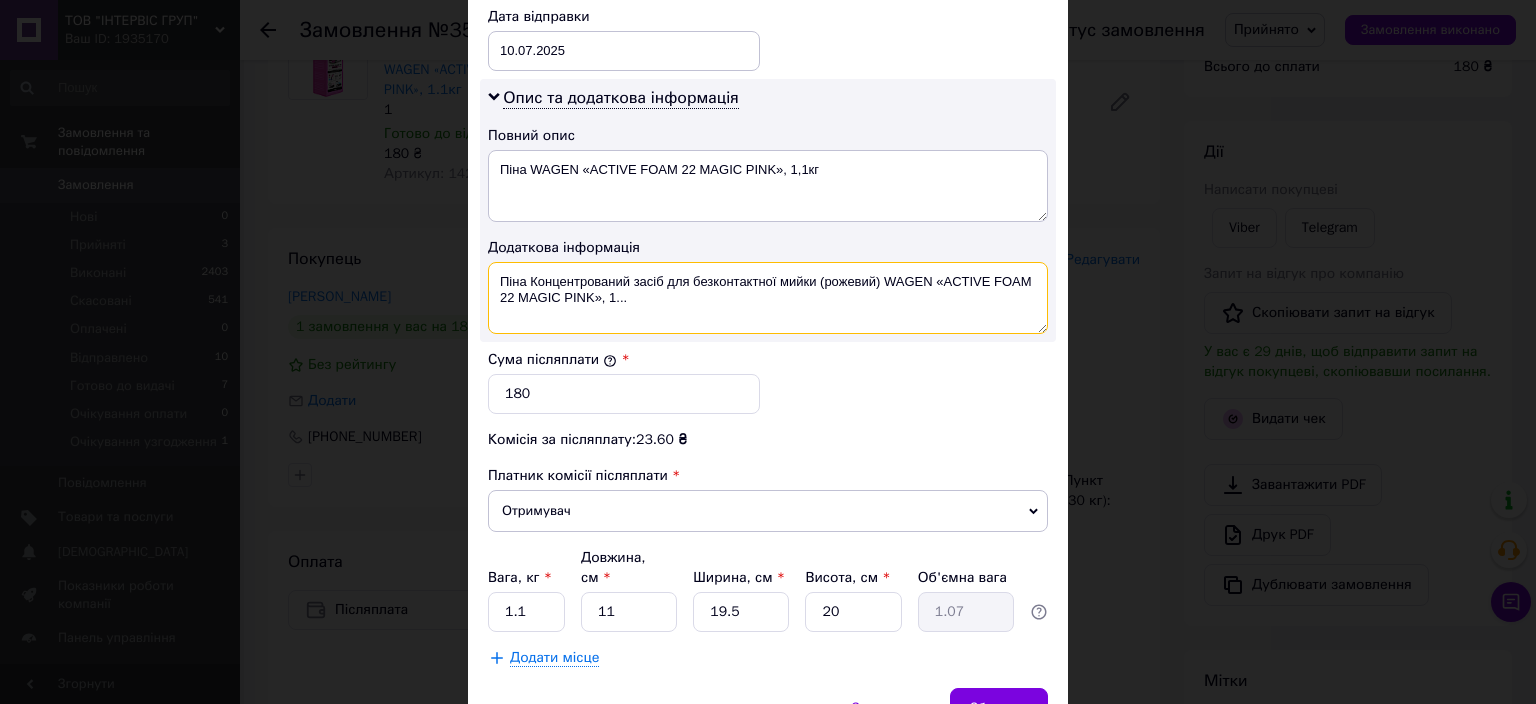 drag, startPoint x: 636, startPoint y: 266, endPoint x: 530, endPoint y: 249, distance: 107.35455 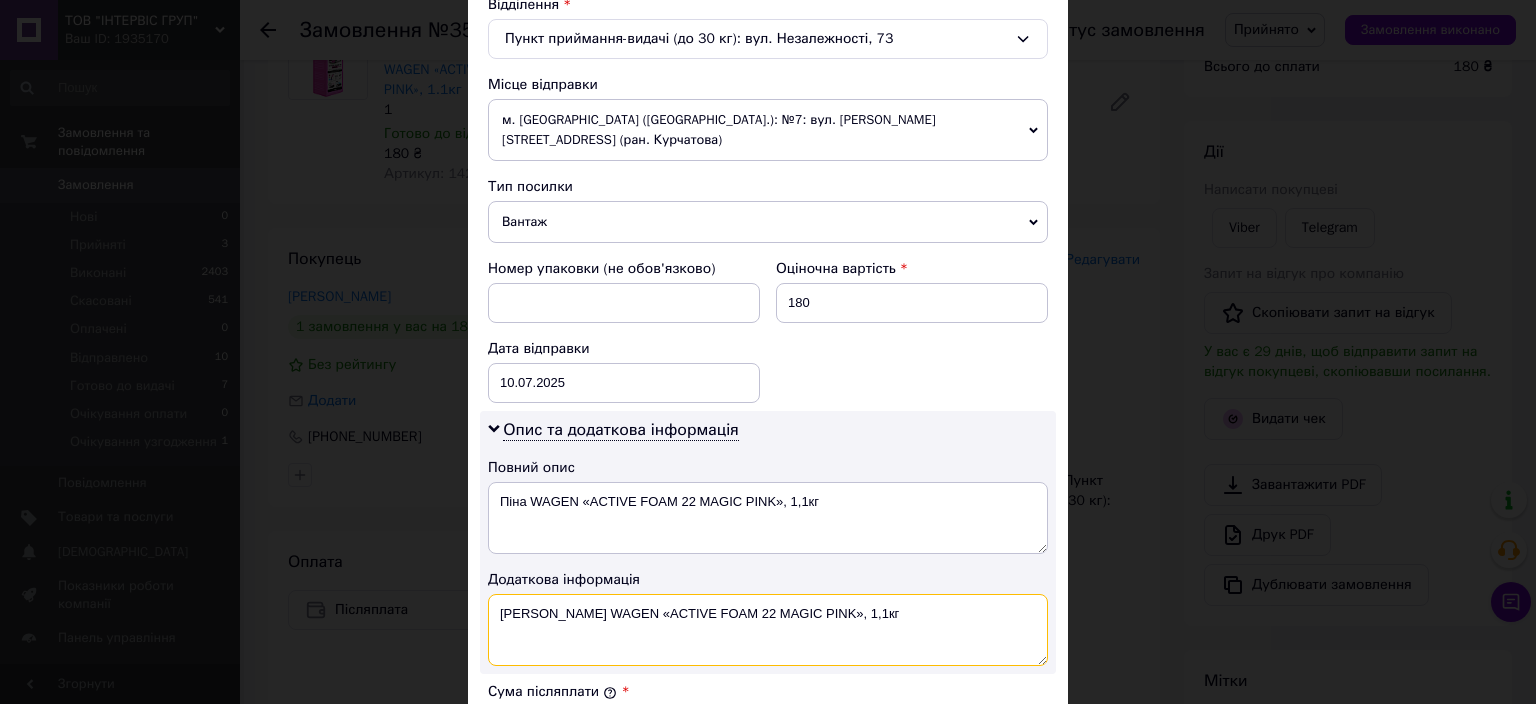 scroll, scrollTop: 994, scrollLeft: 0, axis: vertical 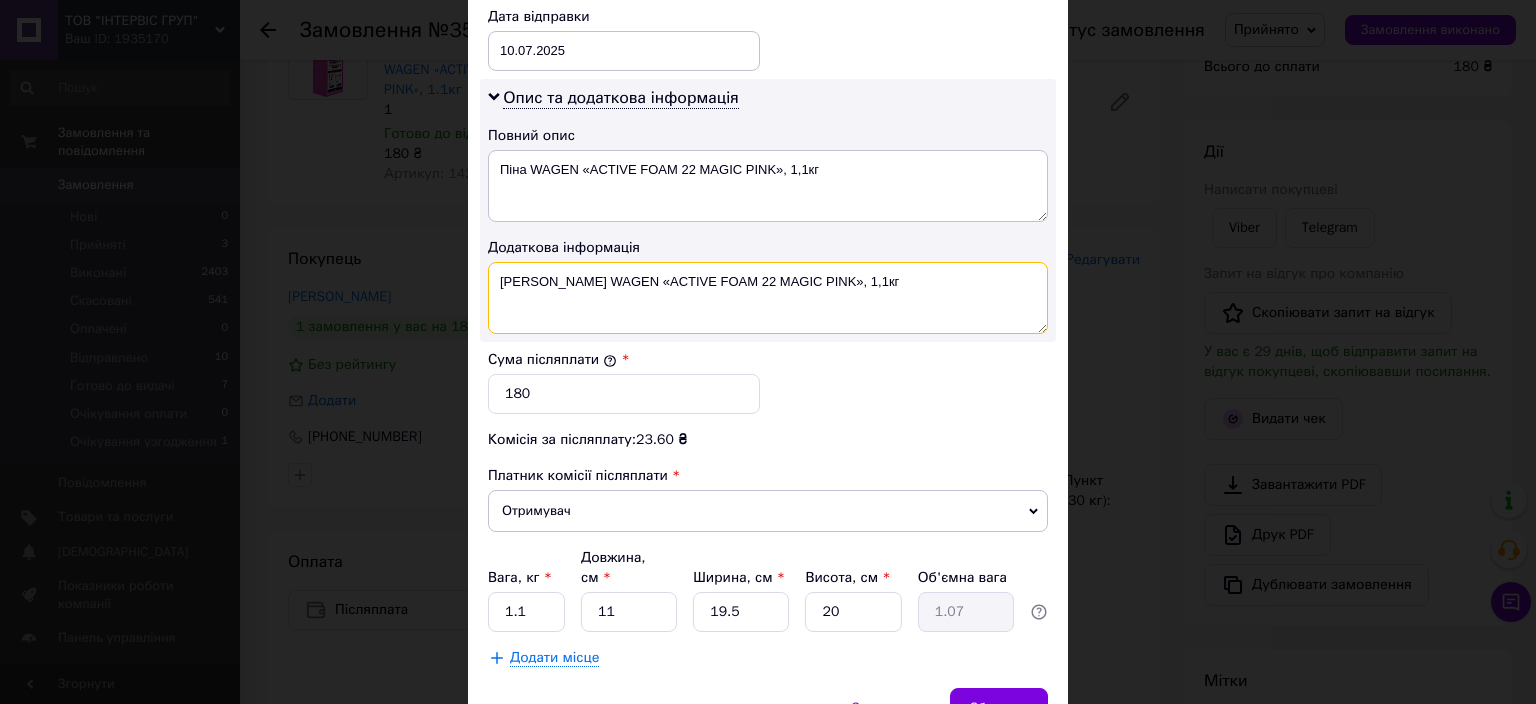 type on "Піна Піна WAGEN «ACTIVE FOAM 22 MAGIC PINK», 1,1кг" 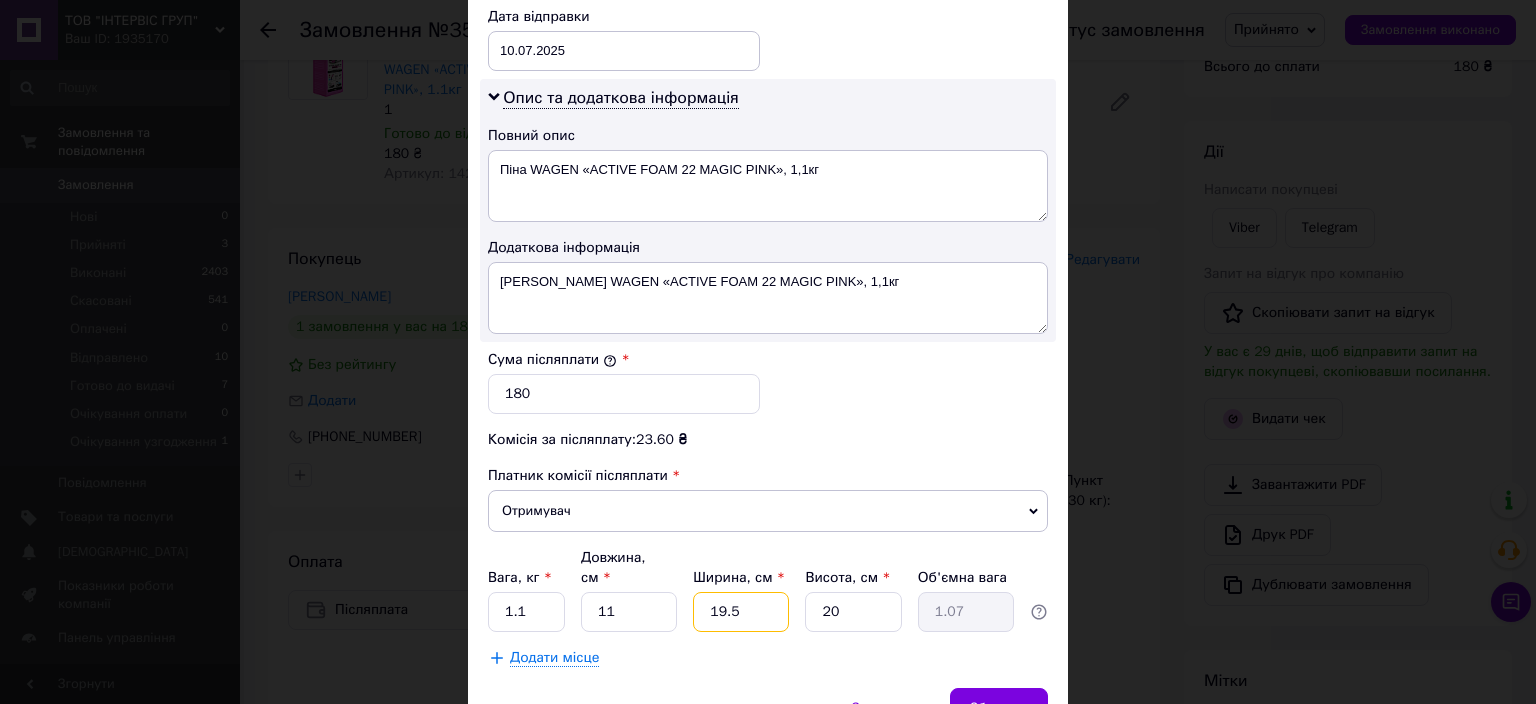 drag, startPoint x: 730, startPoint y: 562, endPoint x: 713, endPoint y: 565, distance: 17.262676 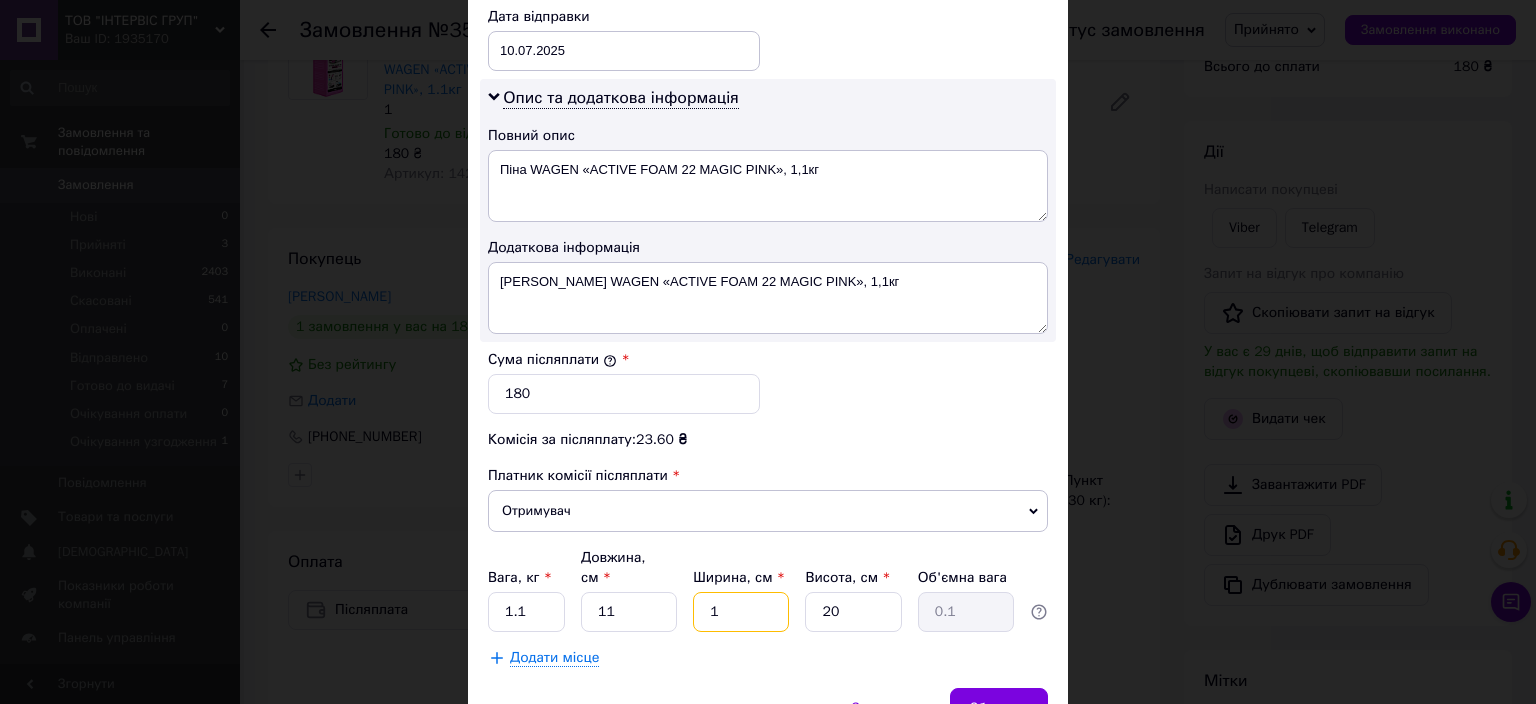 type on "15" 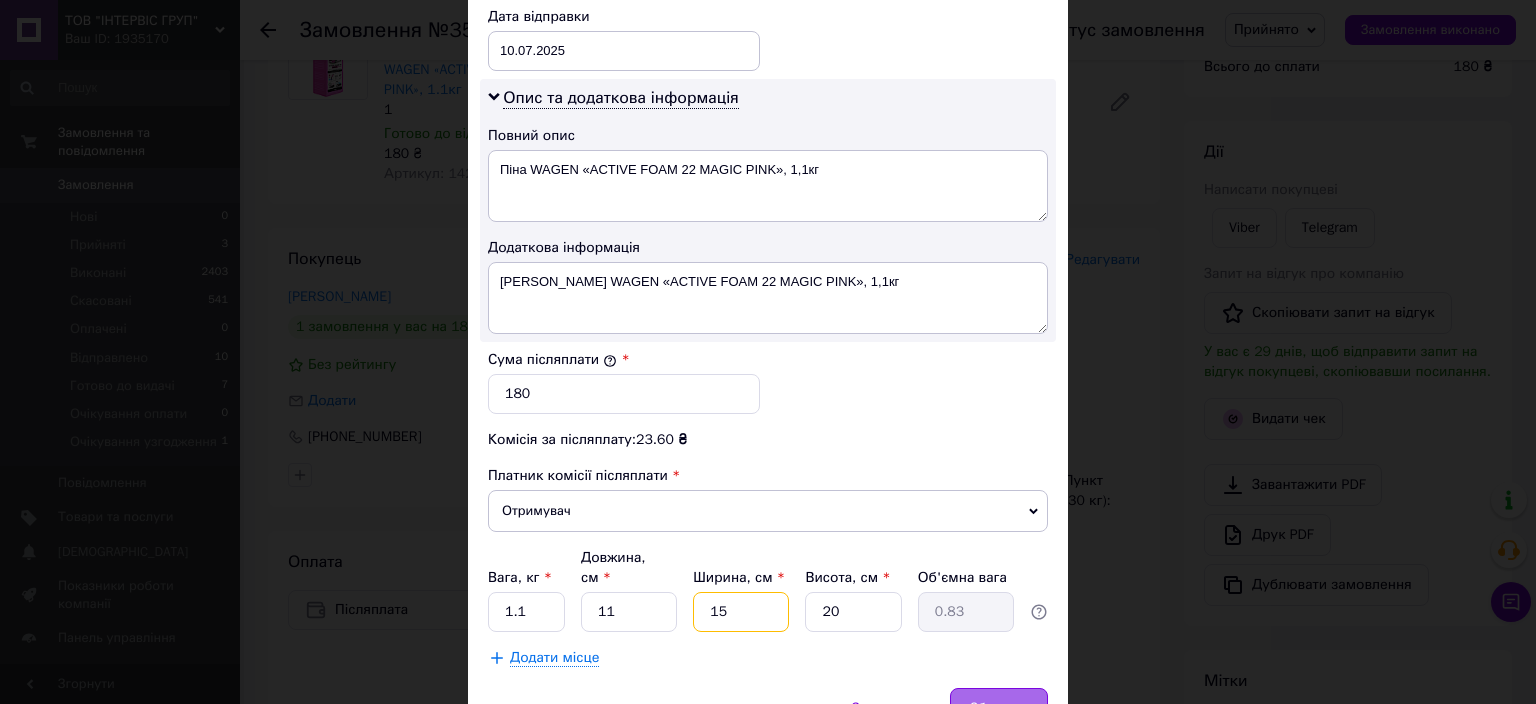 type on "15" 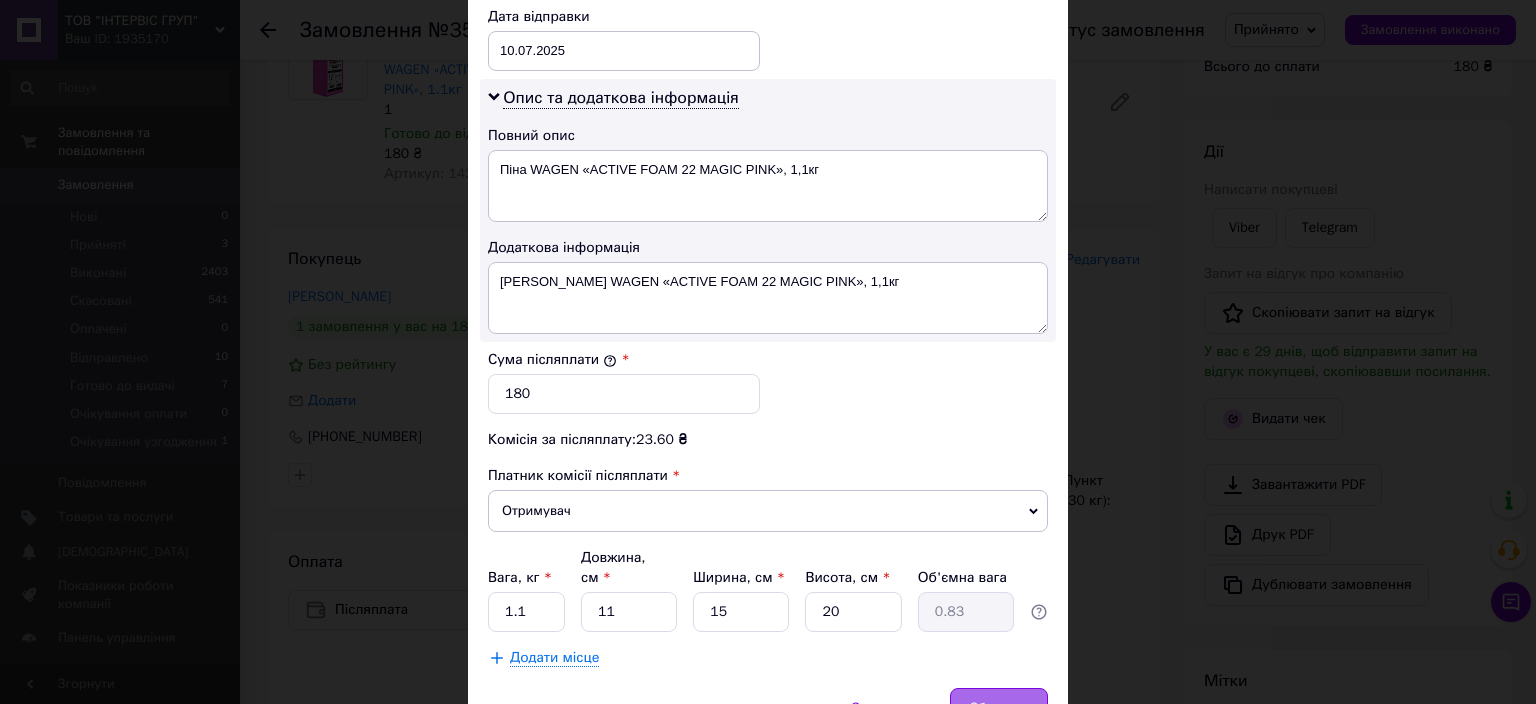 click on "Зберегти" at bounding box center (999, 708) 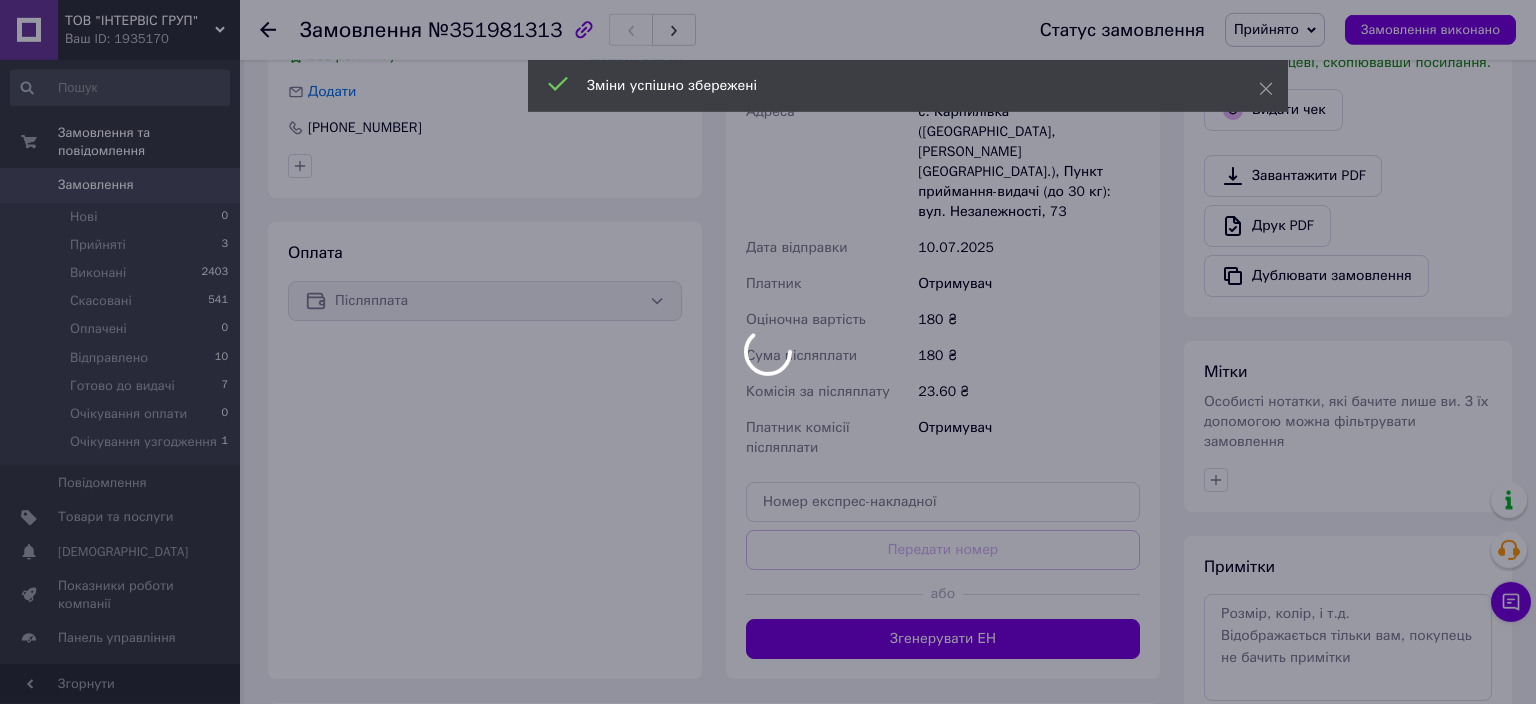 scroll, scrollTop: 528, scrollLeft: 0, axis: vertical 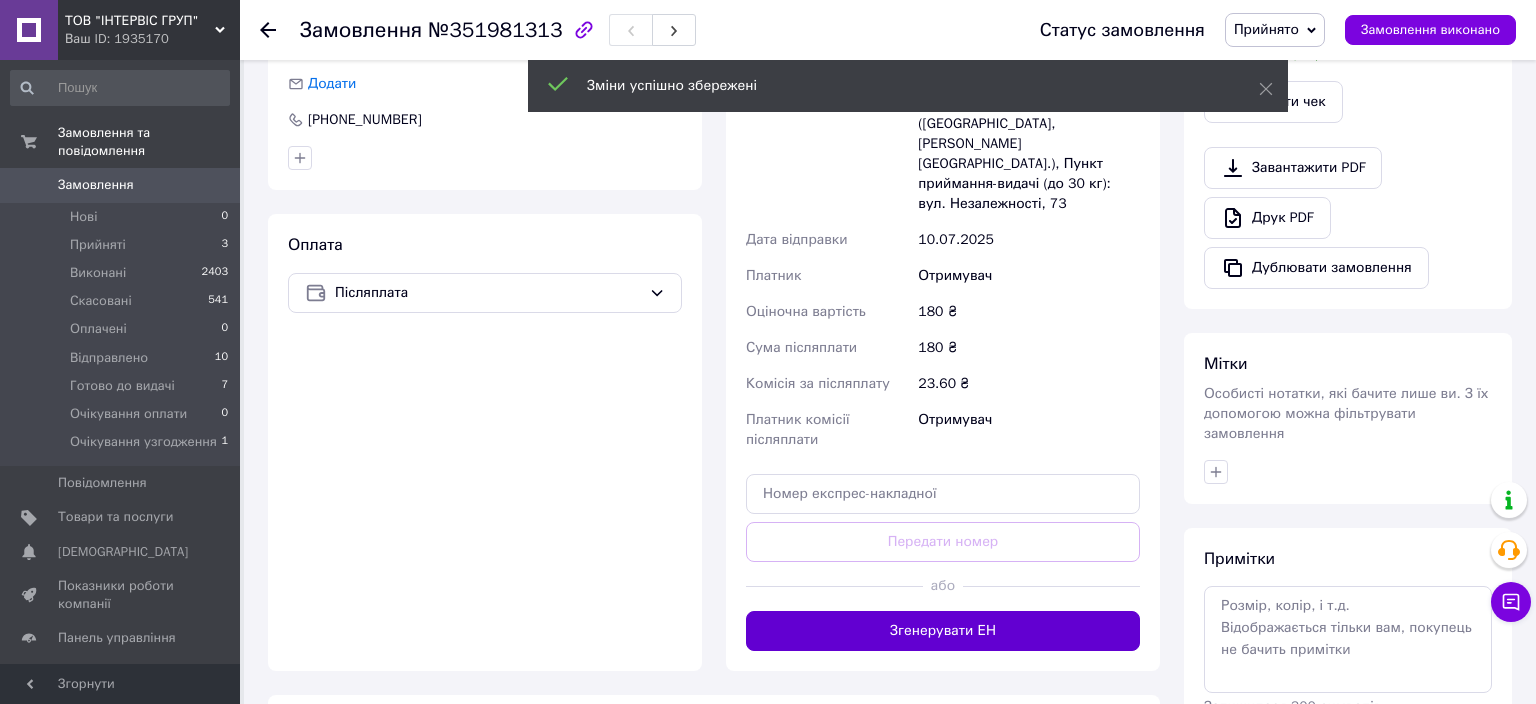 click on "Згенерувати ЕН" at bounding box center [943, 631] 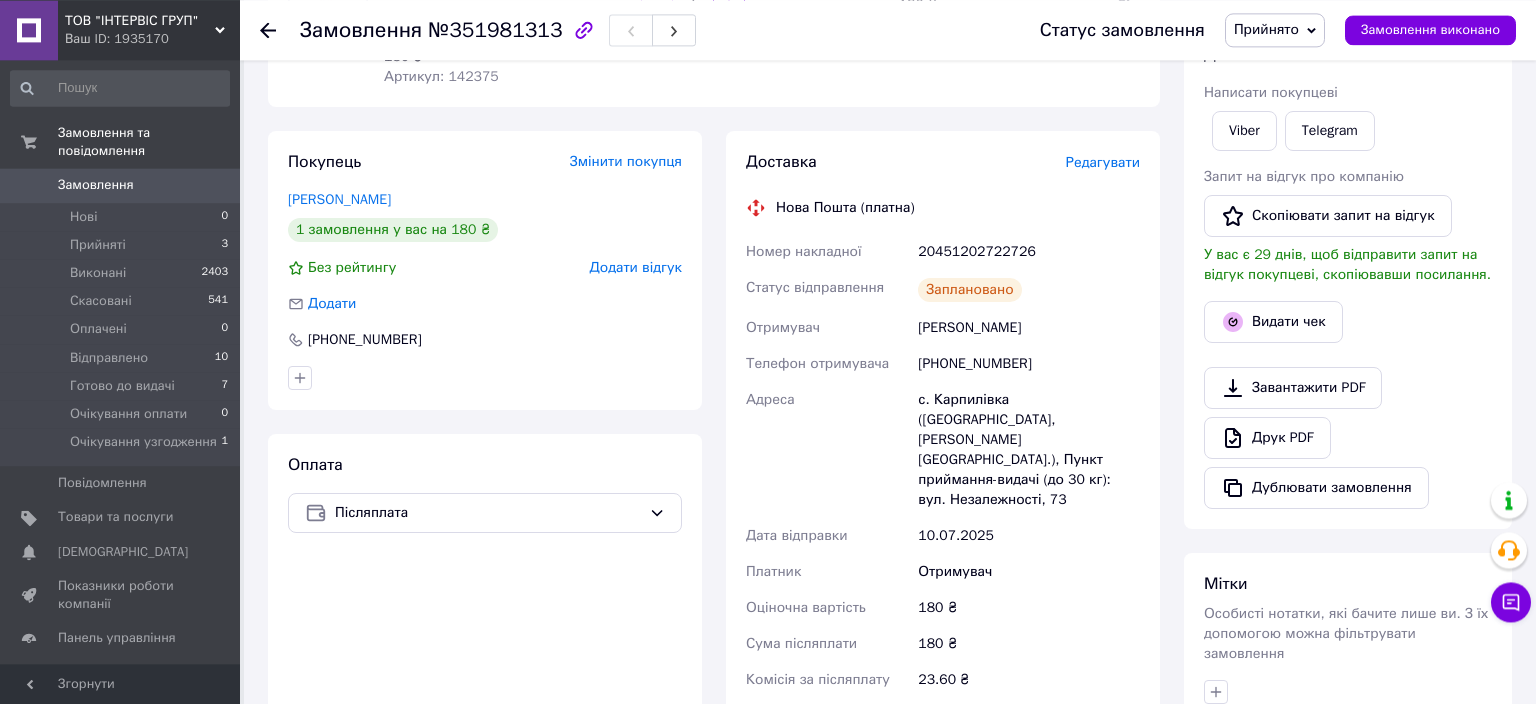 scroll, scrollTop: 422, scrollLeft: 0, axis: vertical 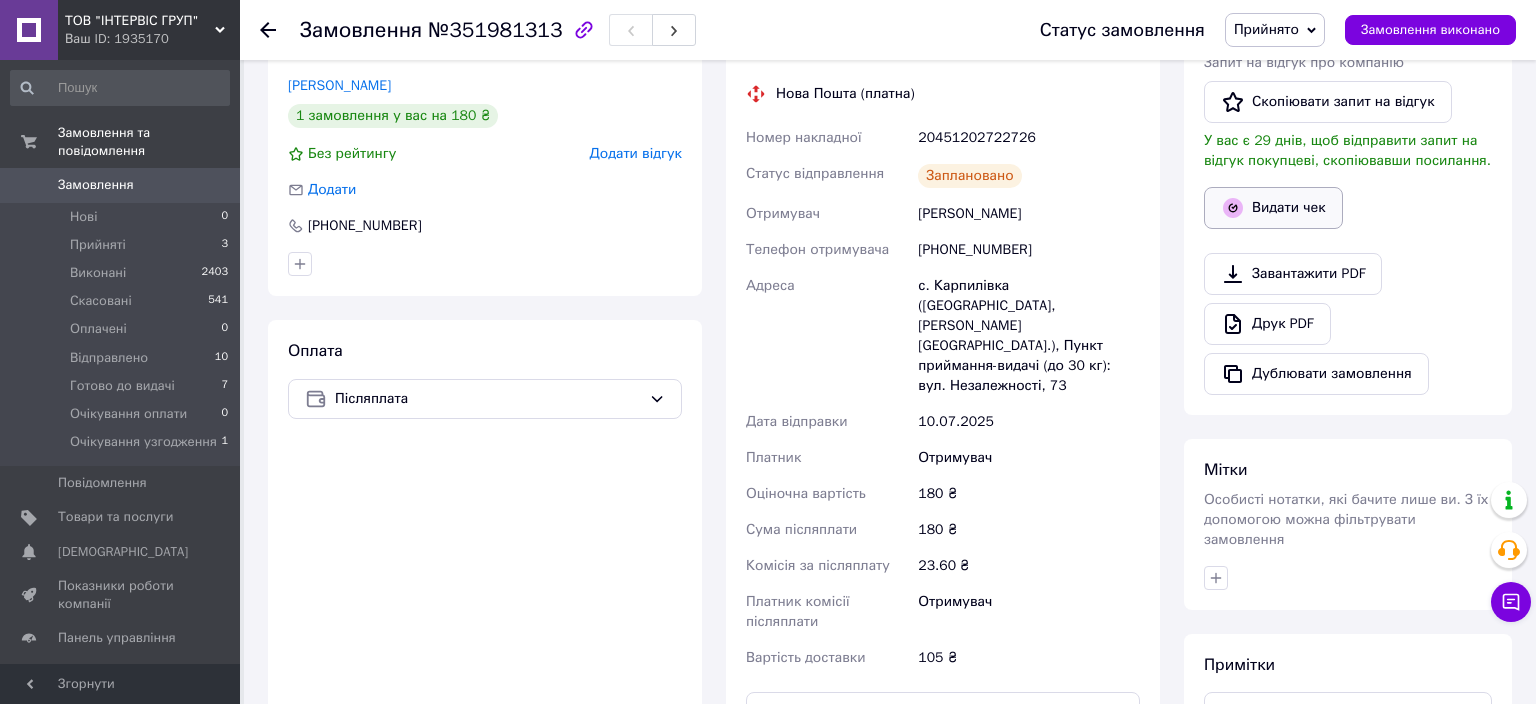 click on "Видати чек" at bounding box center (1273, 208) 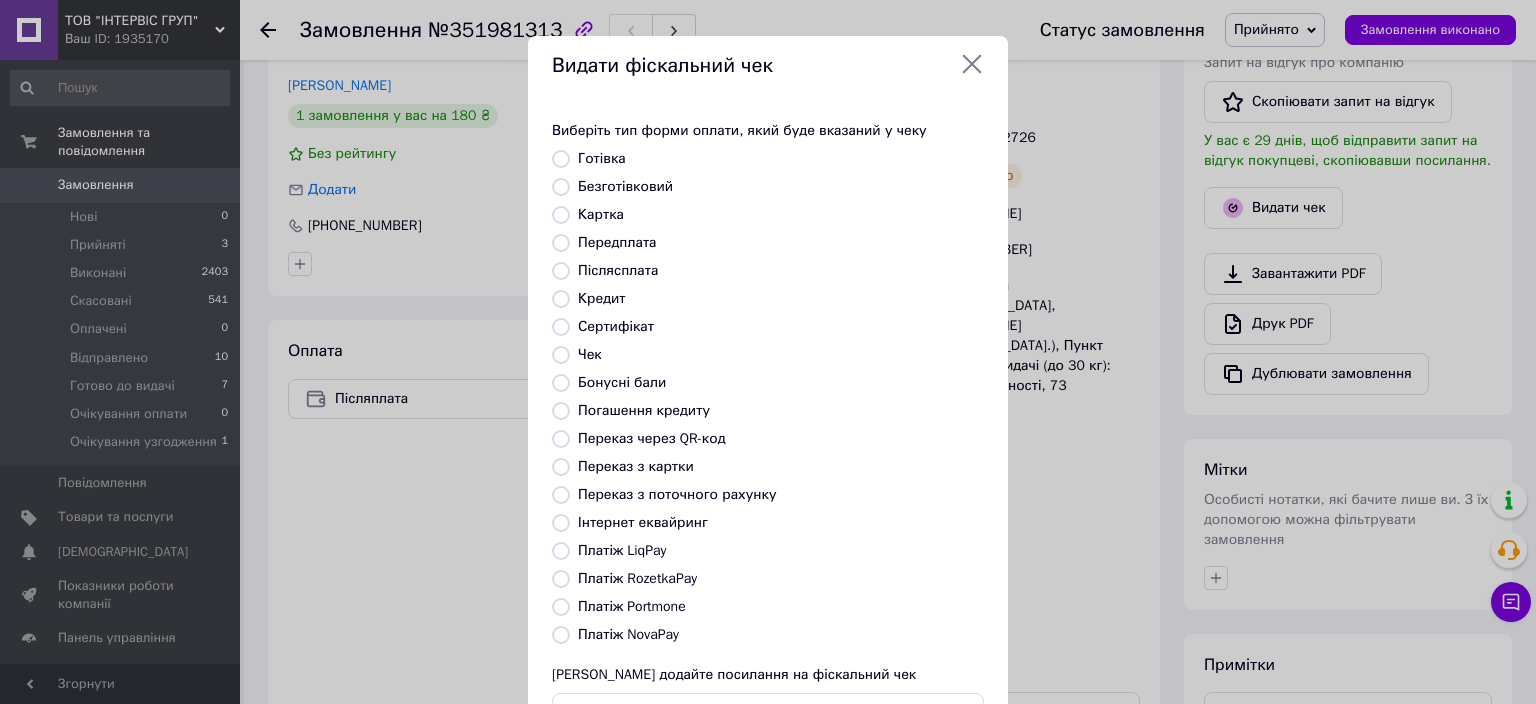 scroll, scrollTop: 154, scrollLeft: 0, axis: vertical 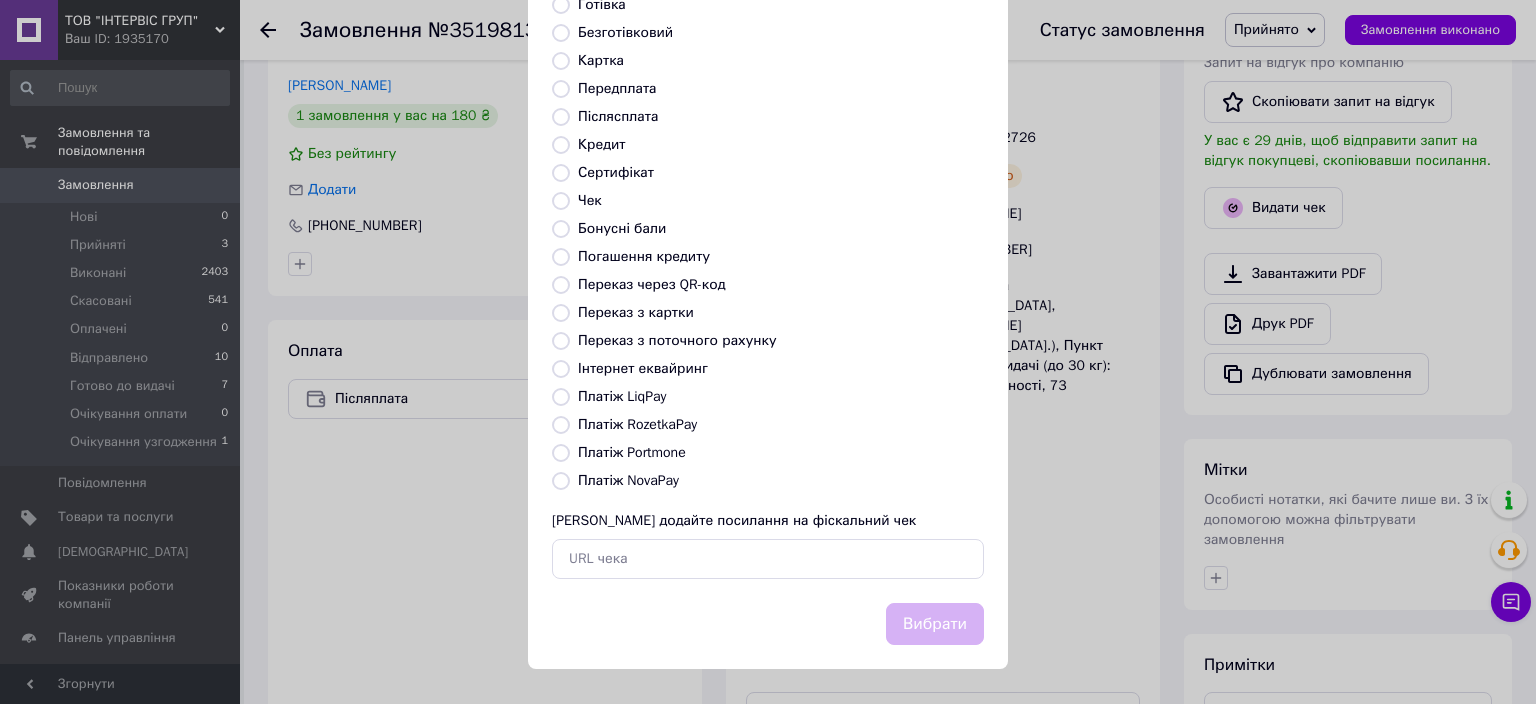 click on "Платіж RozetkaPay" at bounding box center [637, 424] 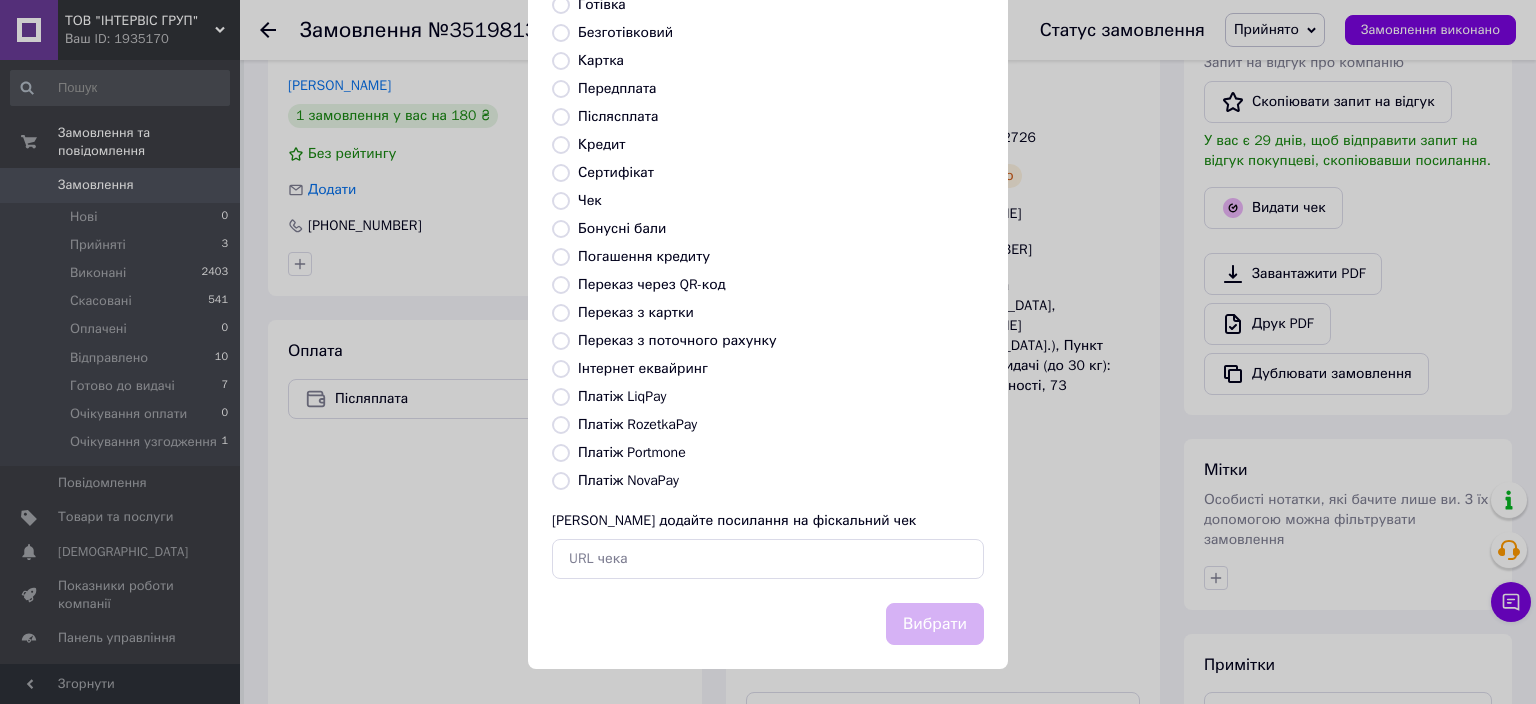 radio on "true" 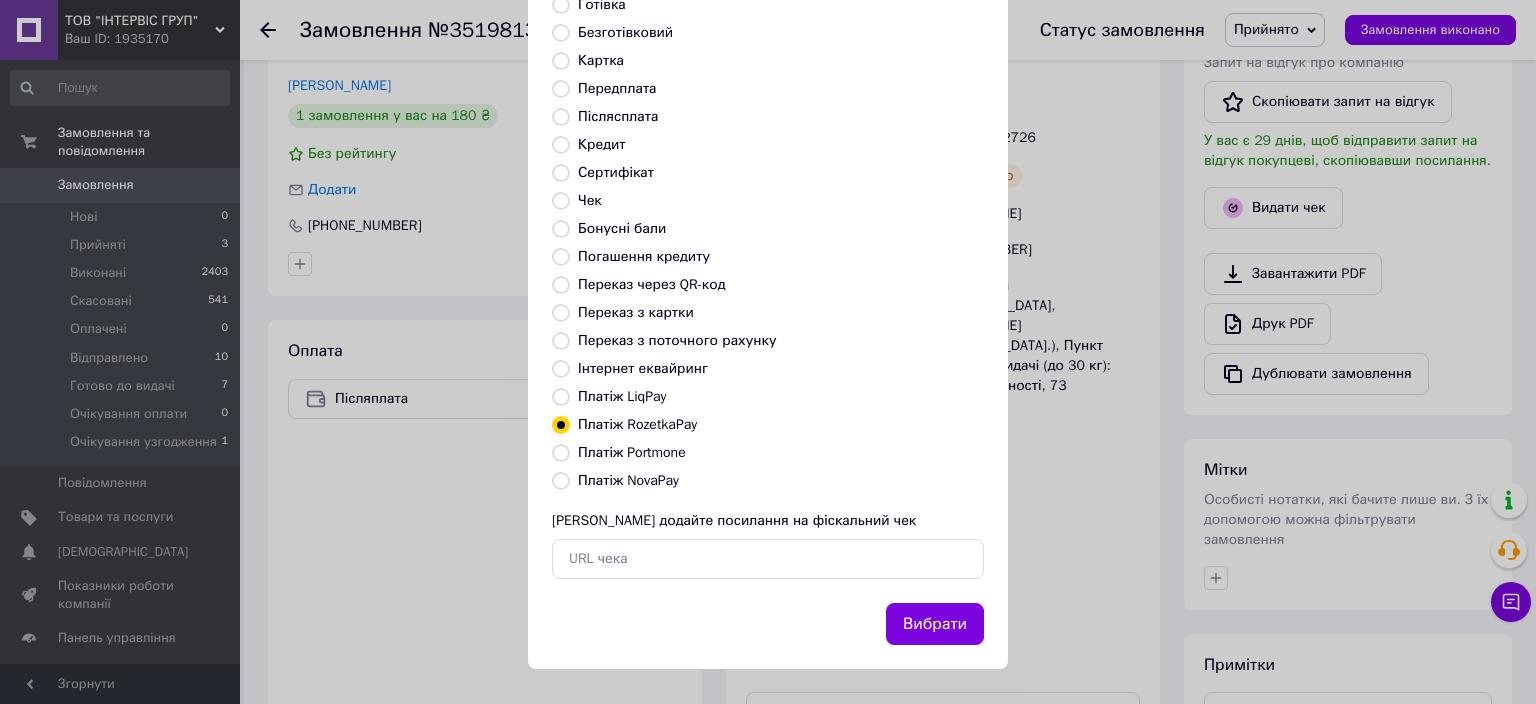click on "Платіж NovaPay" at bounding box center (628, 480) 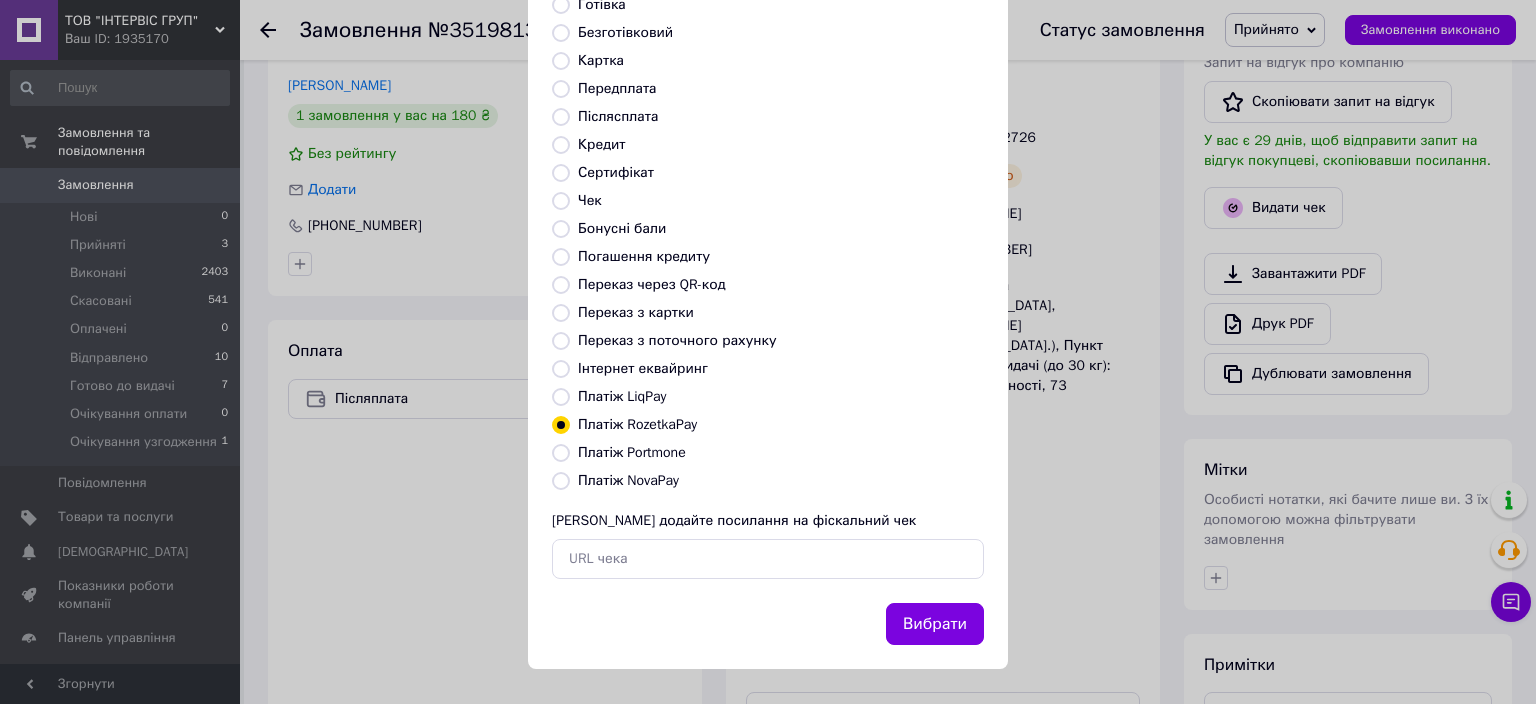 radio on "true" 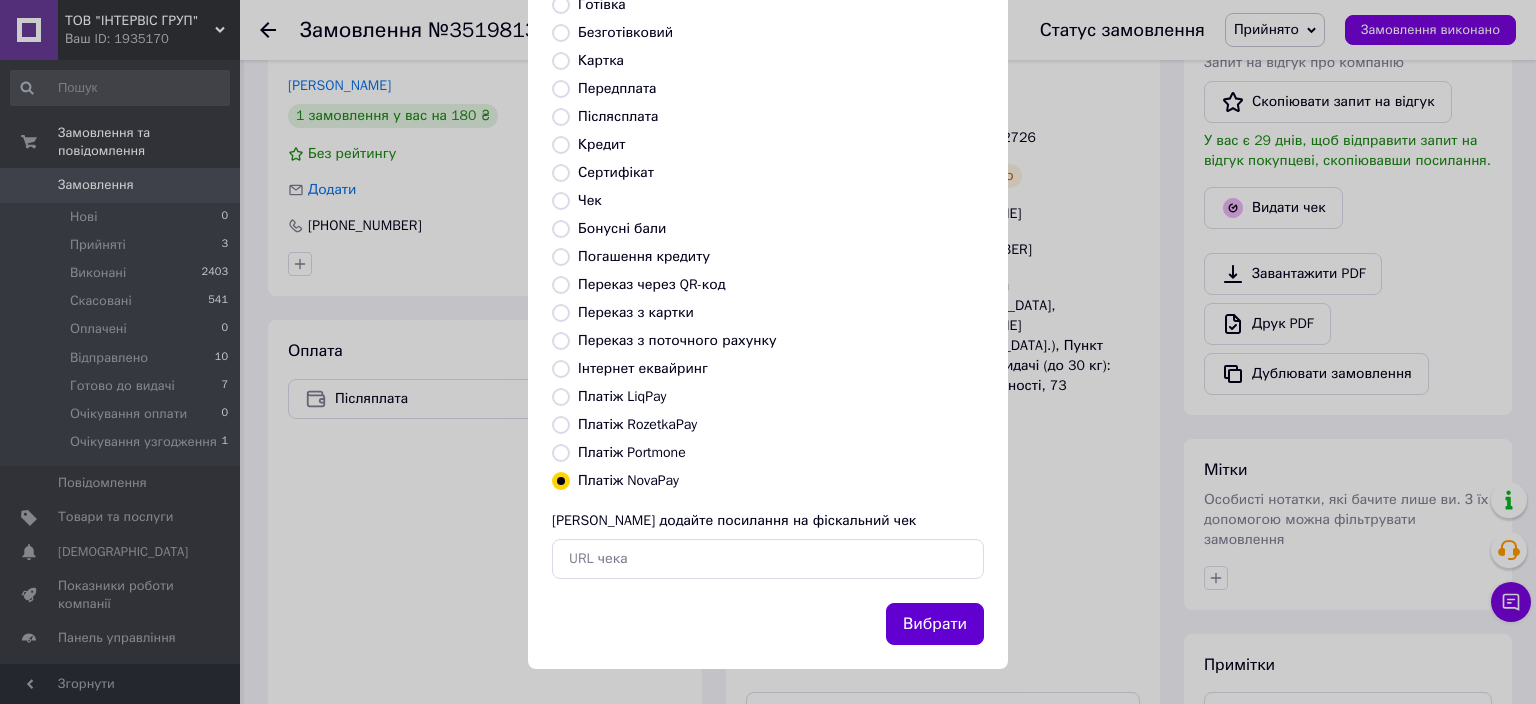 click on "Вибрати" at bounding box center [935, 624] 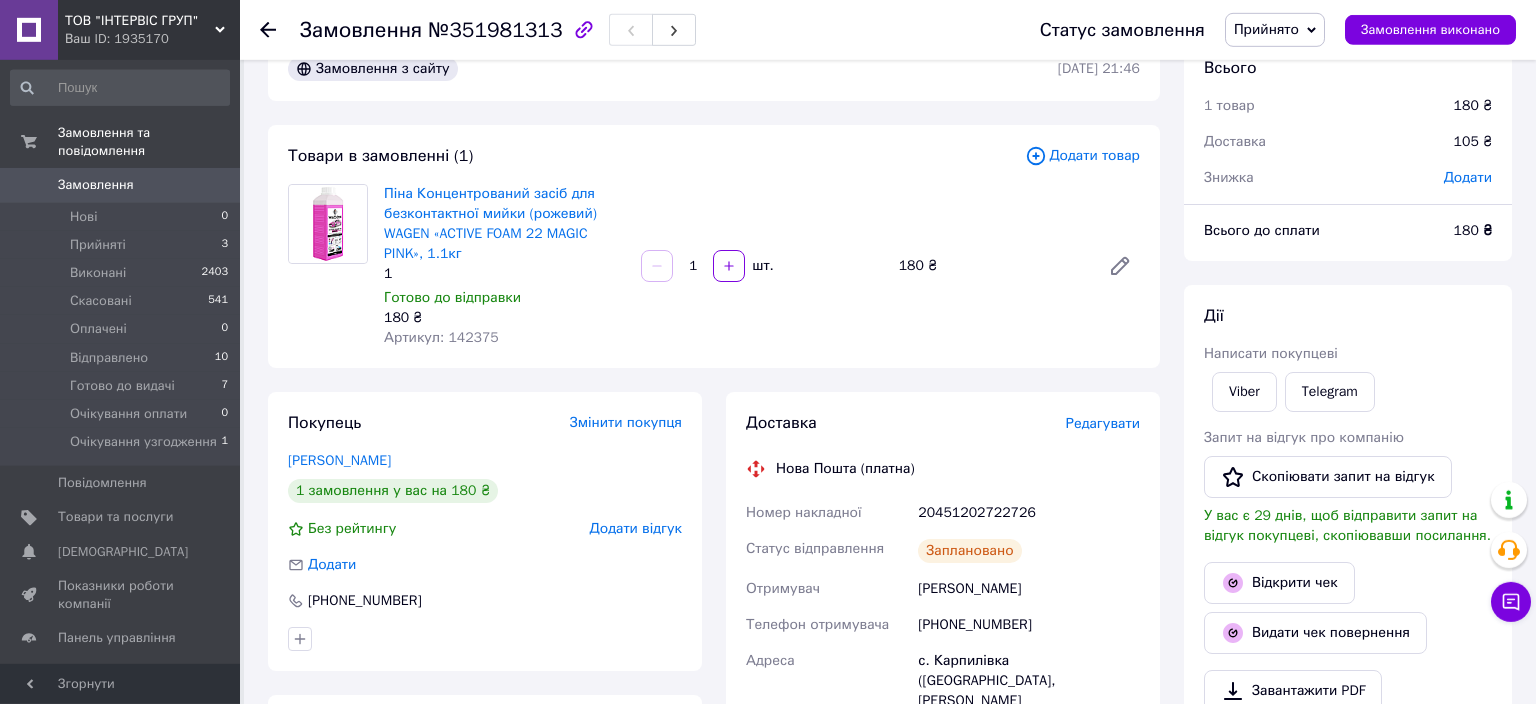 scroll, scrollTop: 0, scrollLeft: 0, axis: both 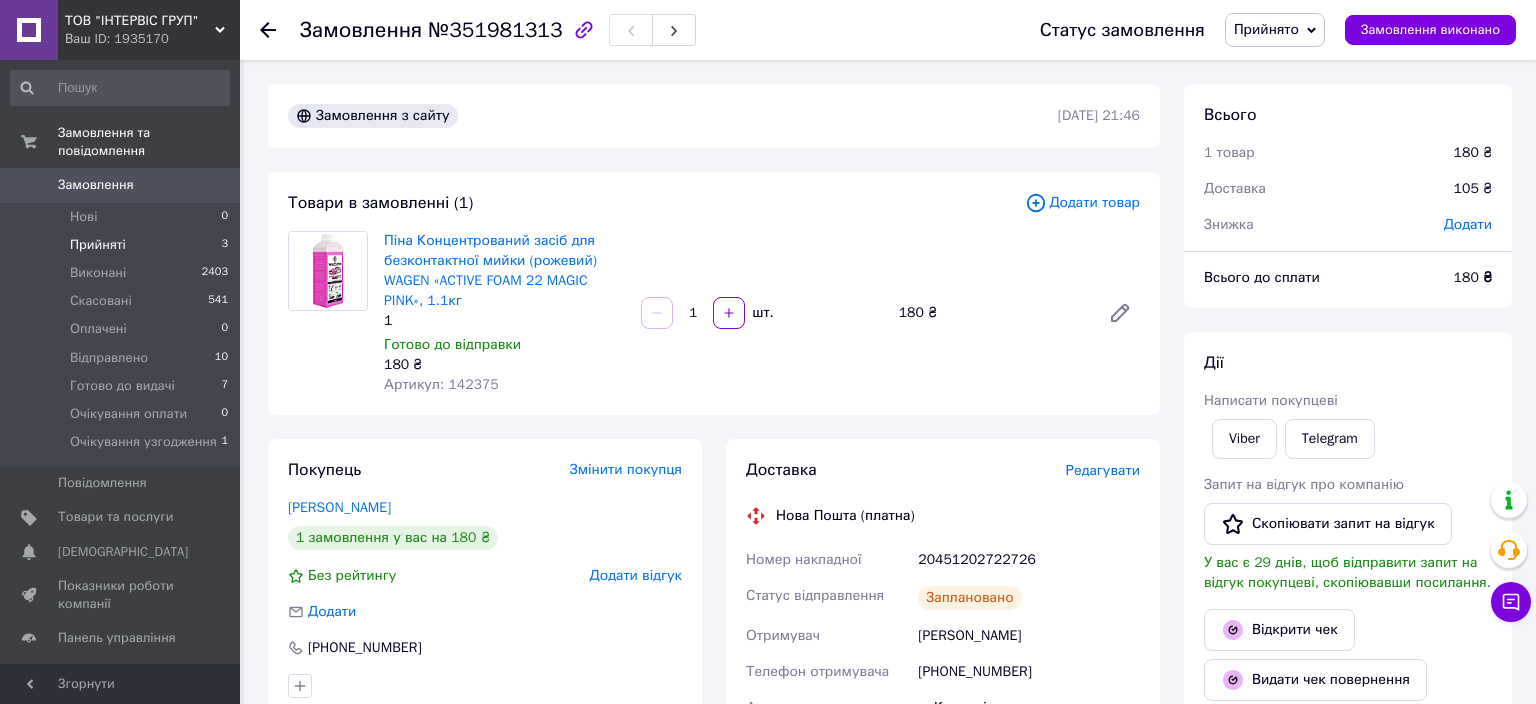 click on "Прийняті 3" at bounding box center [120, 245] 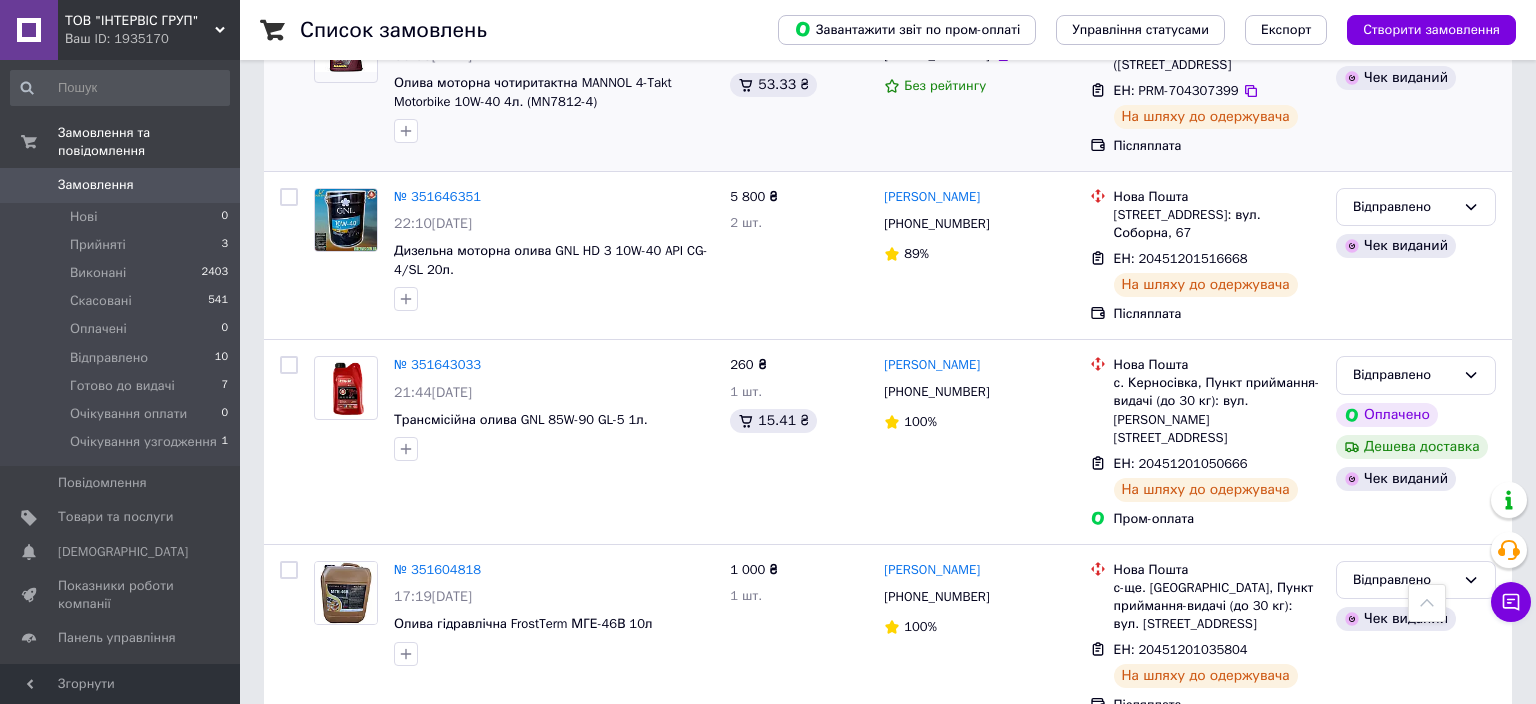 scroll, scrollTop: 3062, scrollLeft: 0, axis: vertical 